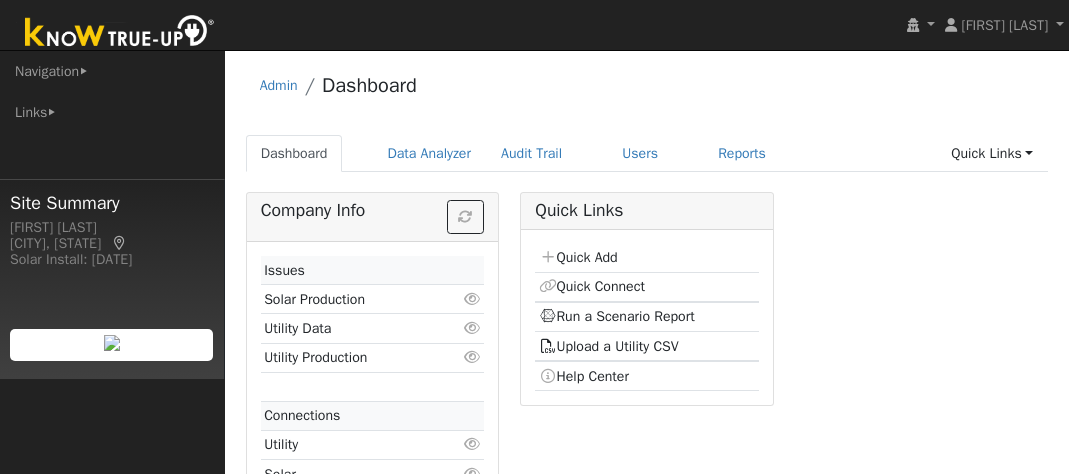 scroll, scrollTop: 0, scrollLeft: 0, axis: both 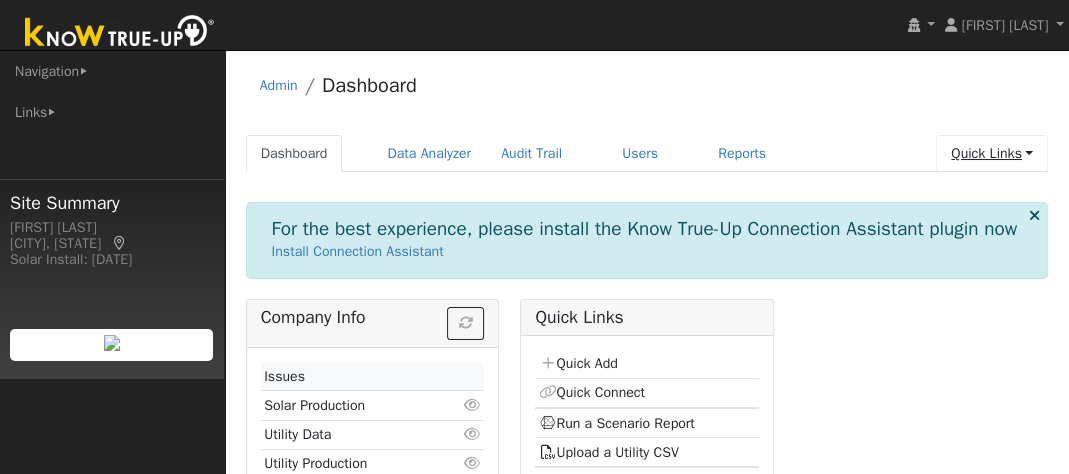 click on "Quick Links" at bounding box center (992, 153) 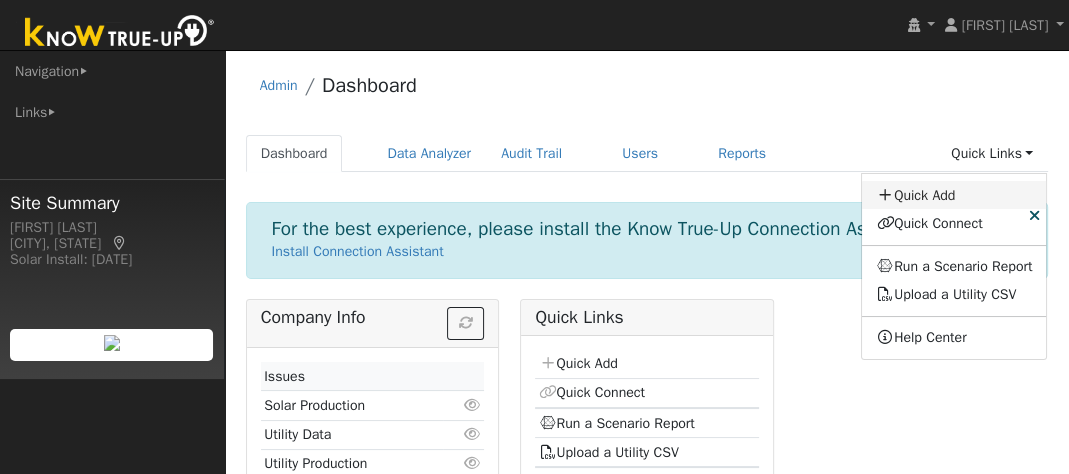 click on "Quick Add" at bounding box center [954, 195] 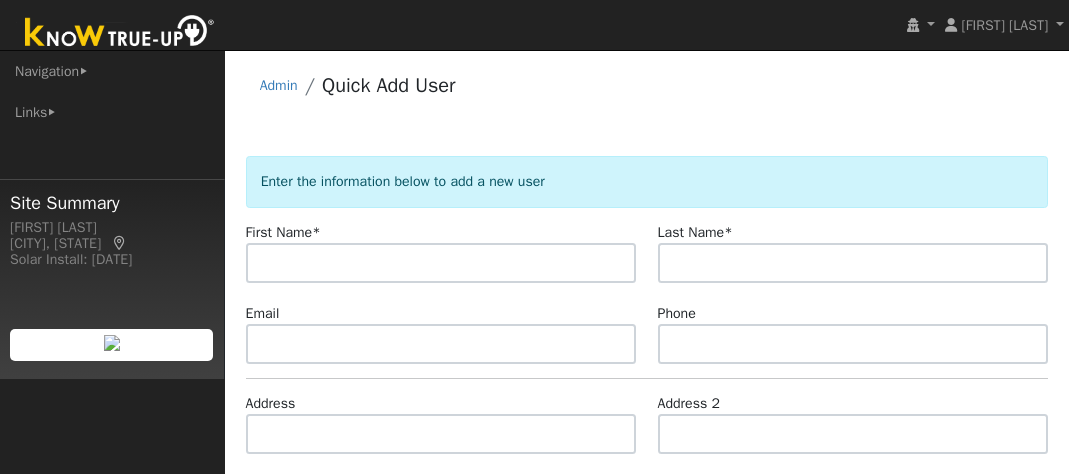 scroll, scrollTop: 0, scrollLeft: 0, axis: both 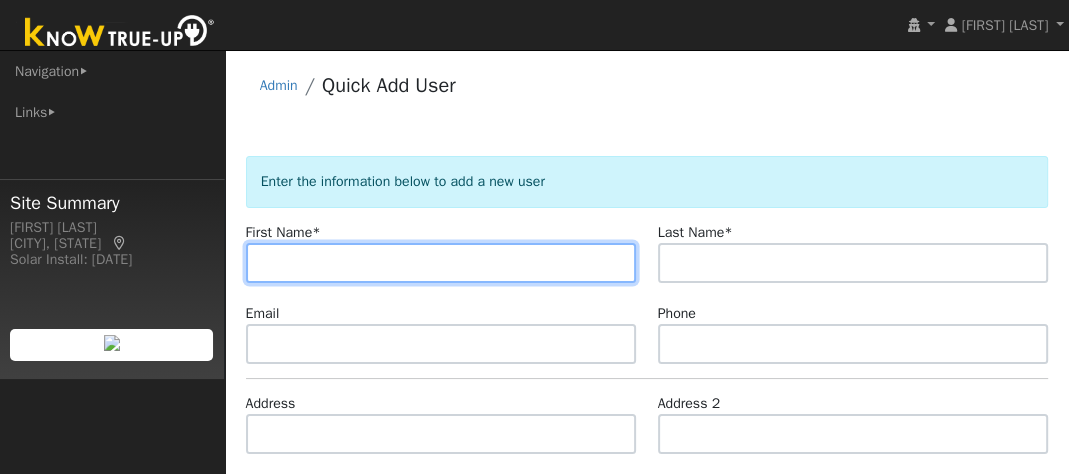 paste on "[FIRST]" 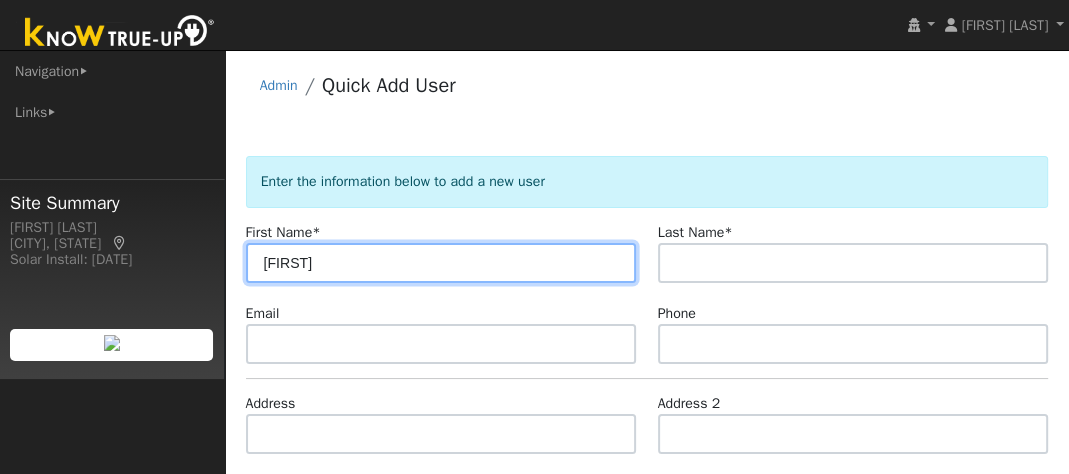 type on "[FIRST]" 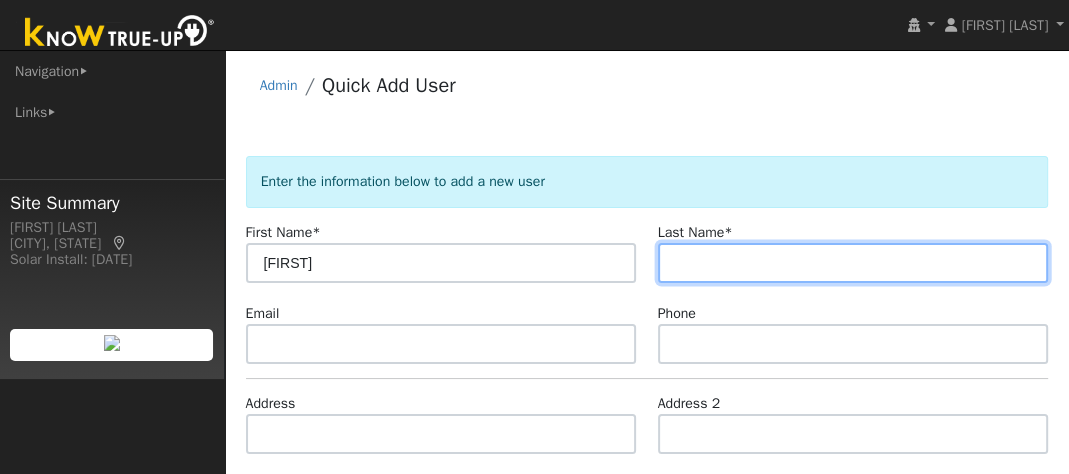 paste on "[LAST]" 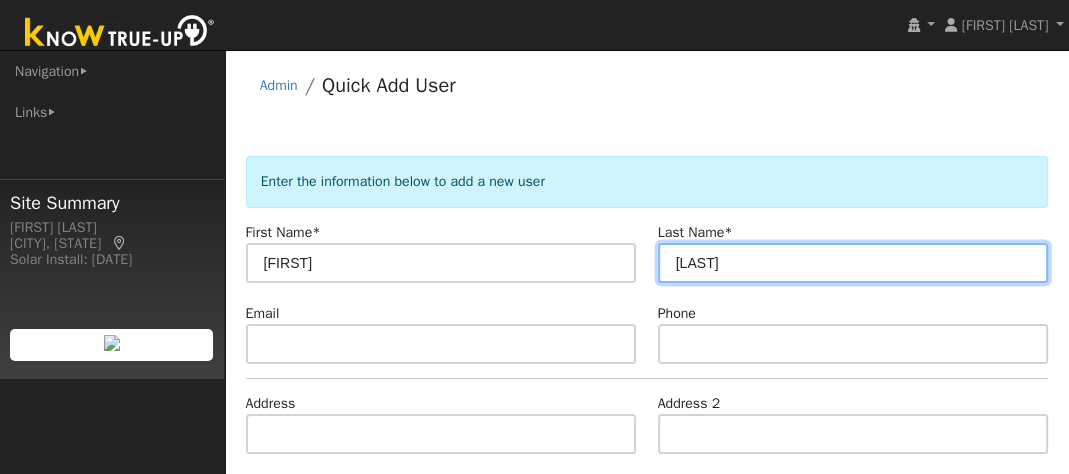 type on "[LAST]" 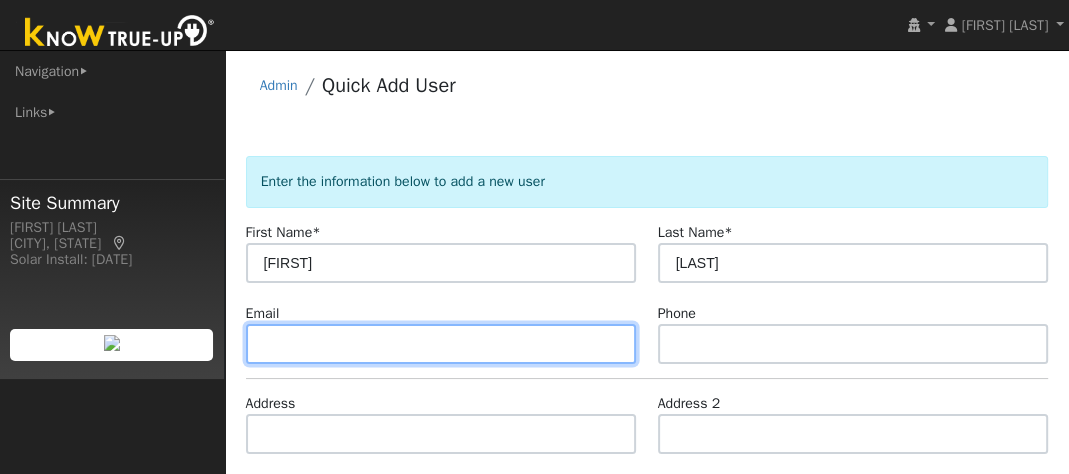 click at bounding box center [441, 344] 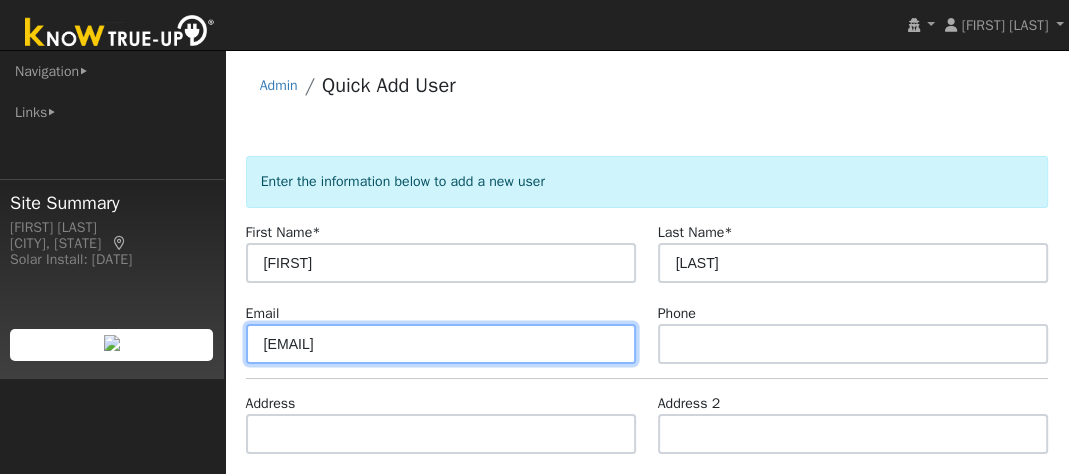 type on "[EMAIL]" 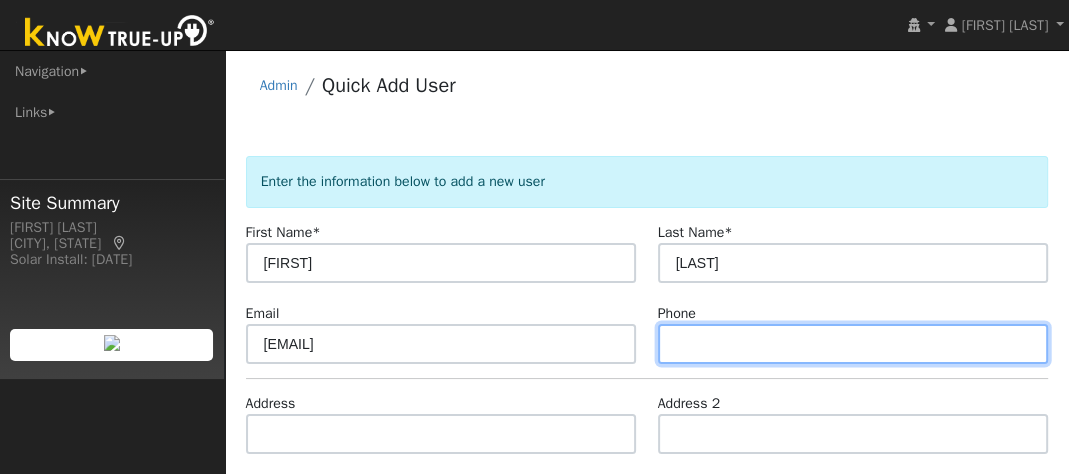 click at bounding box center (853, 344) 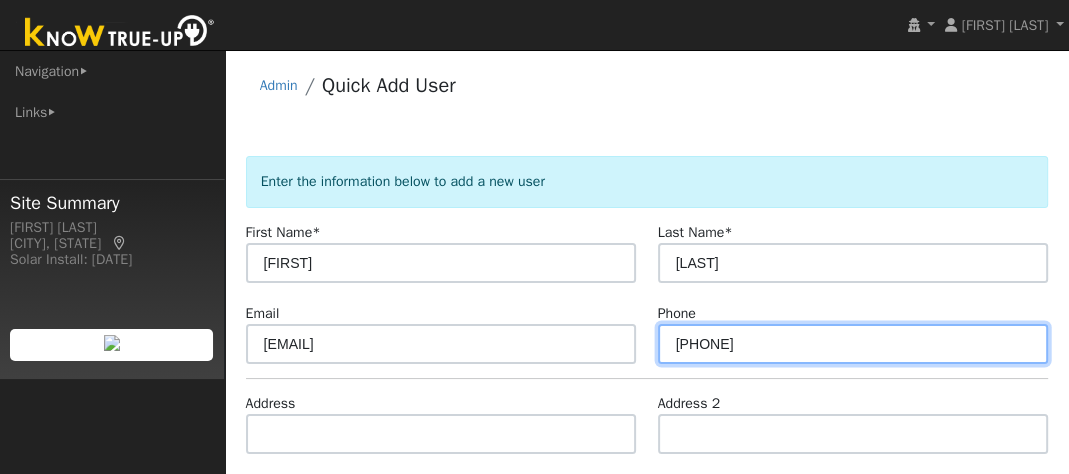 type on "140-821-80103" 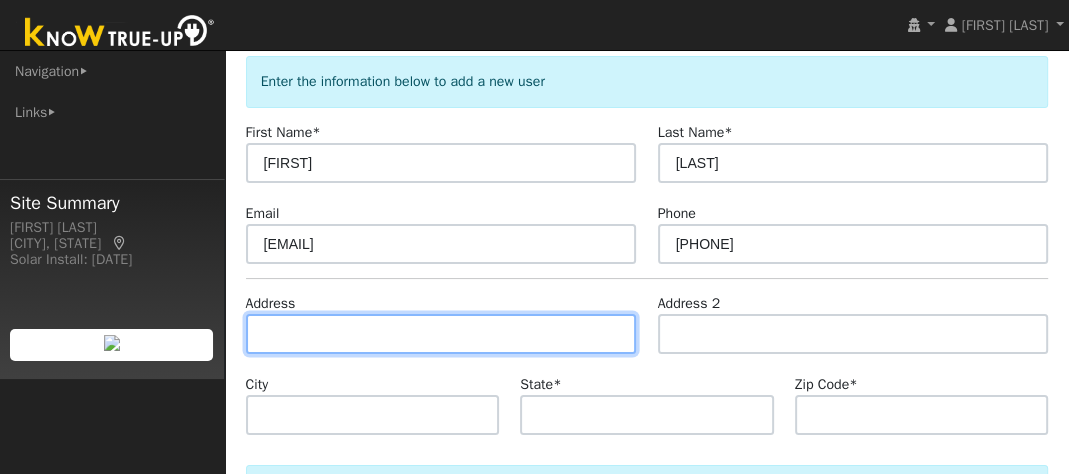 paste on "La5668dner Dr" 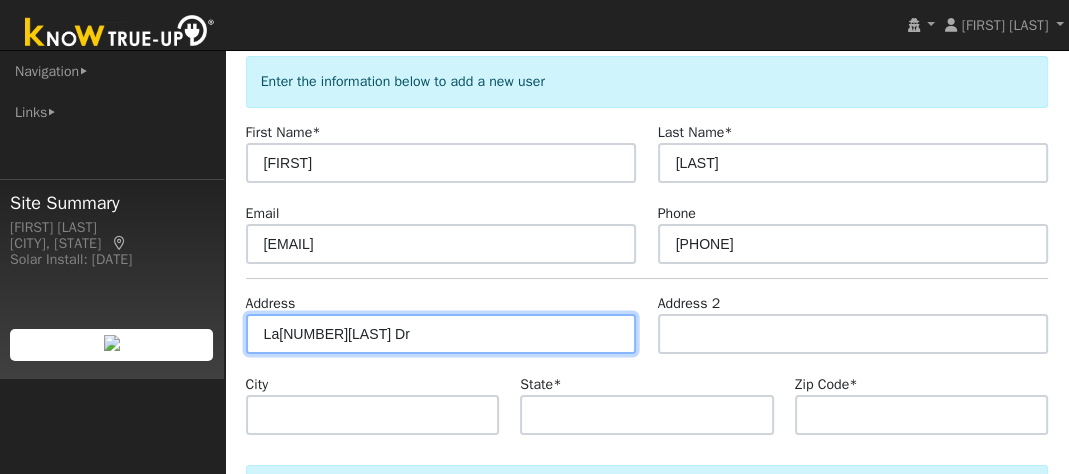 type on "La5668dner Dr" 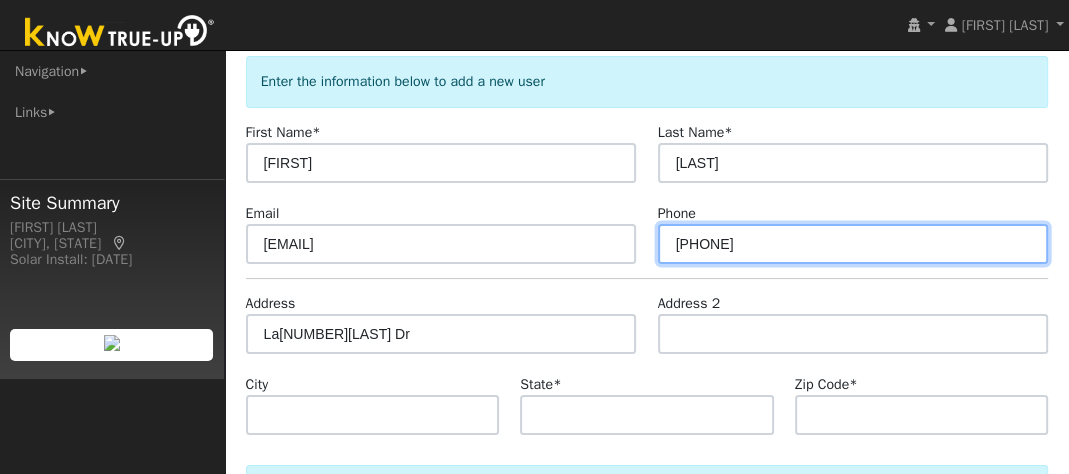 click on "140-821-80103" at bounding box center (853, 244) 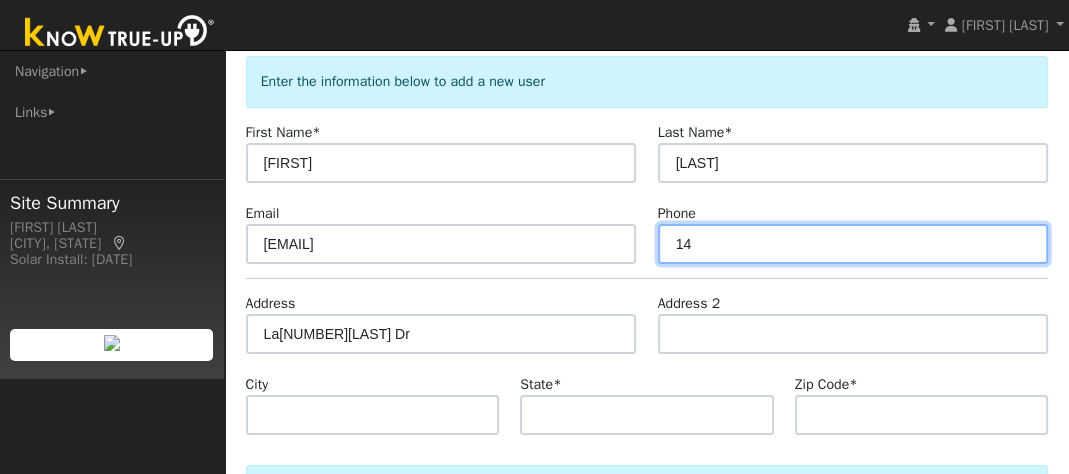 type on "1" 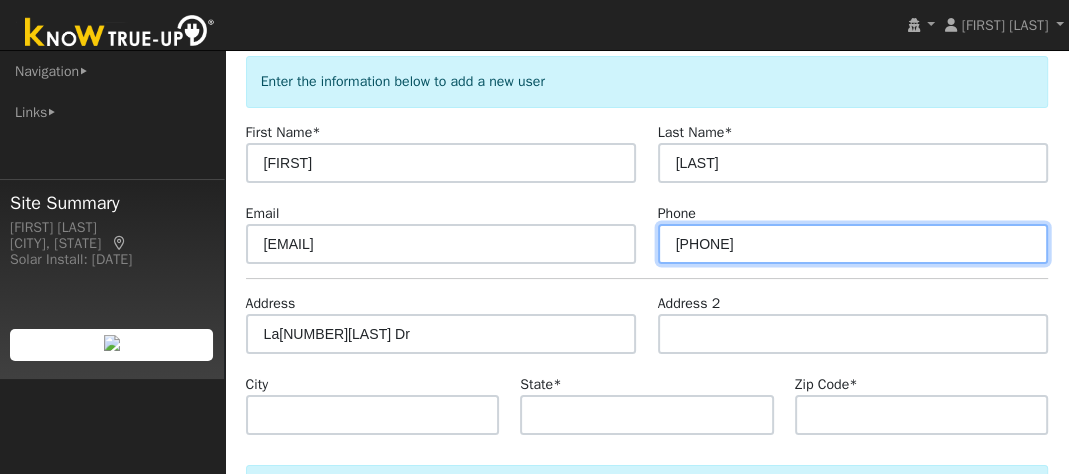 type on "408.218.0103" 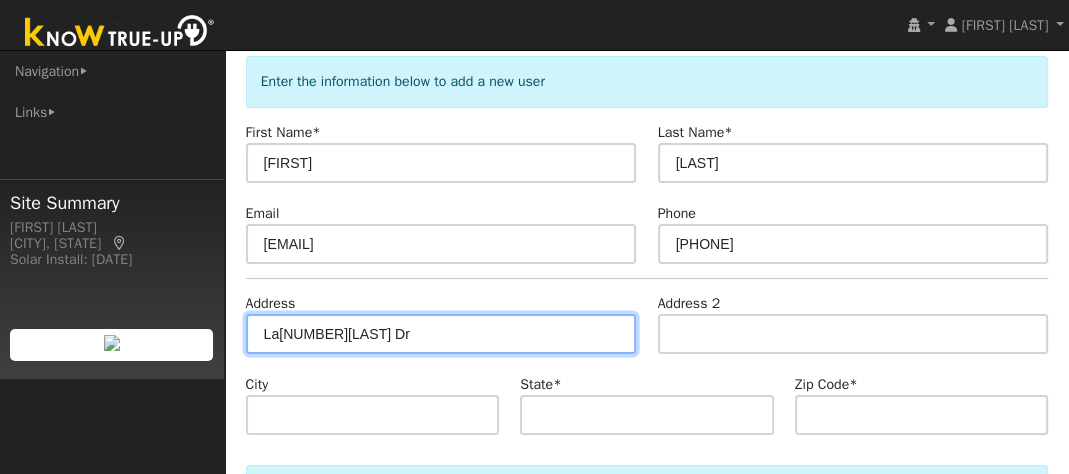 click on "La5668dner Dr" at bounding box center (441, 334) 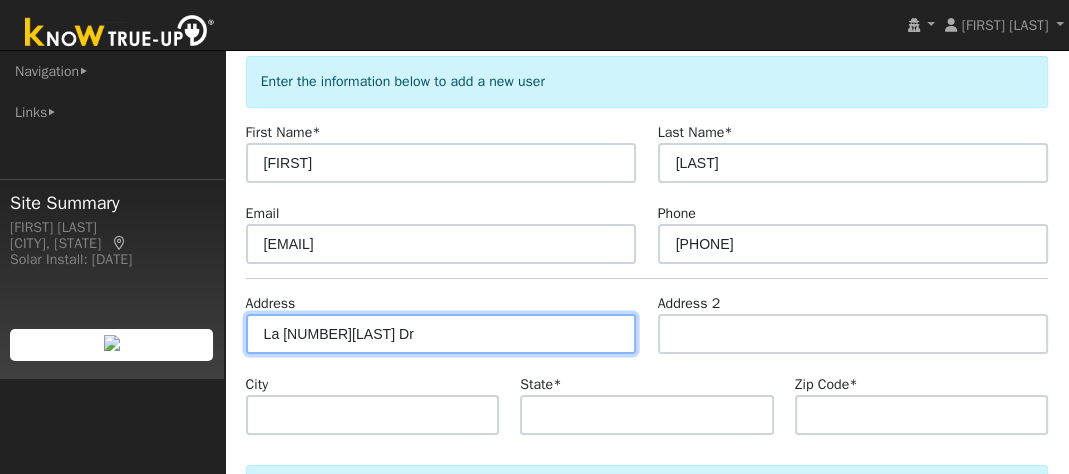 type on "La 5668dner Dr" 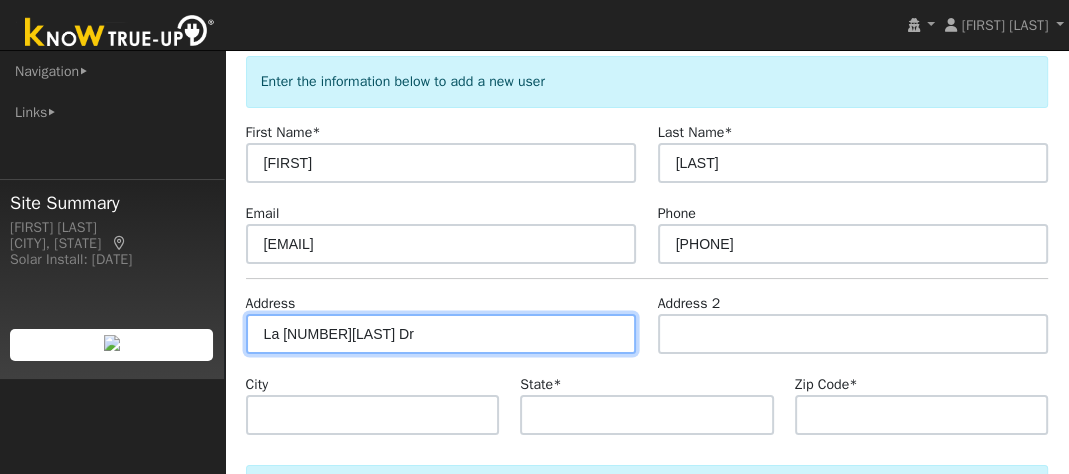 click on "La 5668dner Dr" at bounding box center (441, 334) 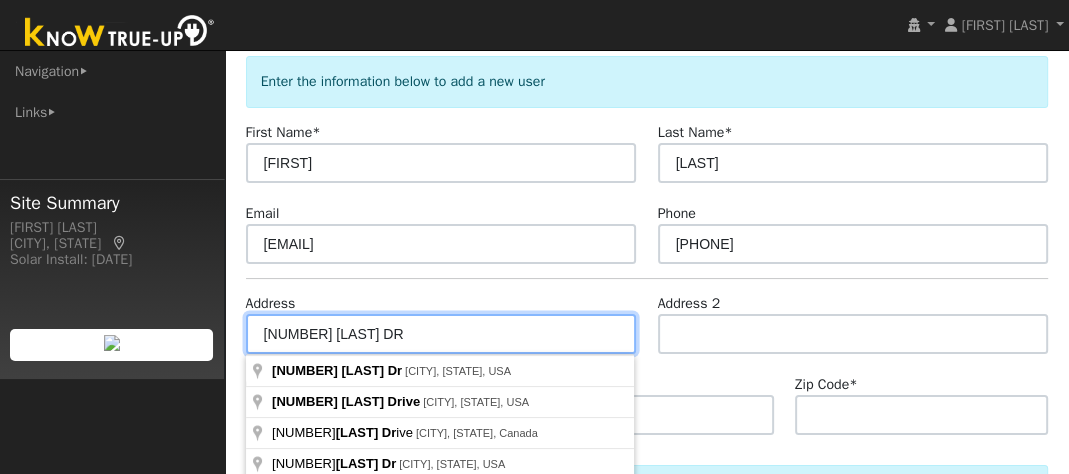 type on "5668 Ladner DR" 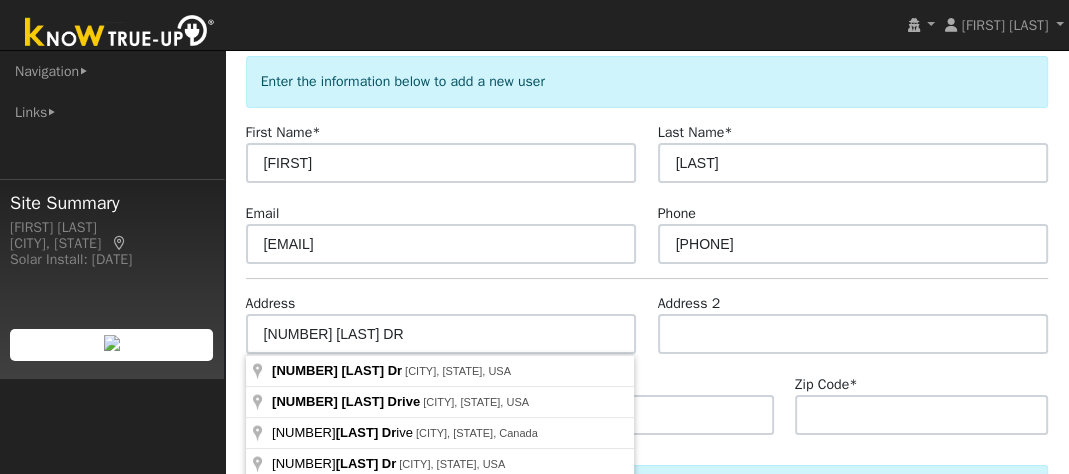 click on "State  *" at bounding box center (647, 404) 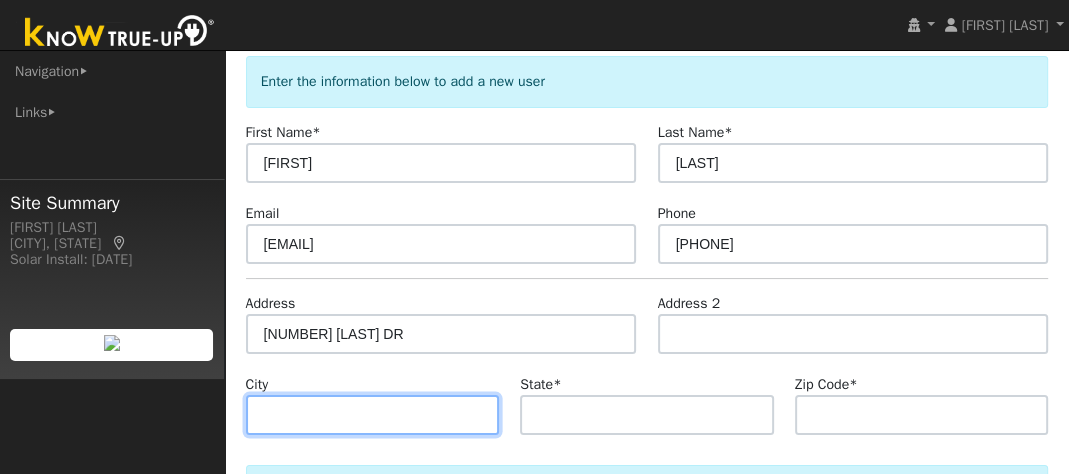 click at bounding box center (373, 415) 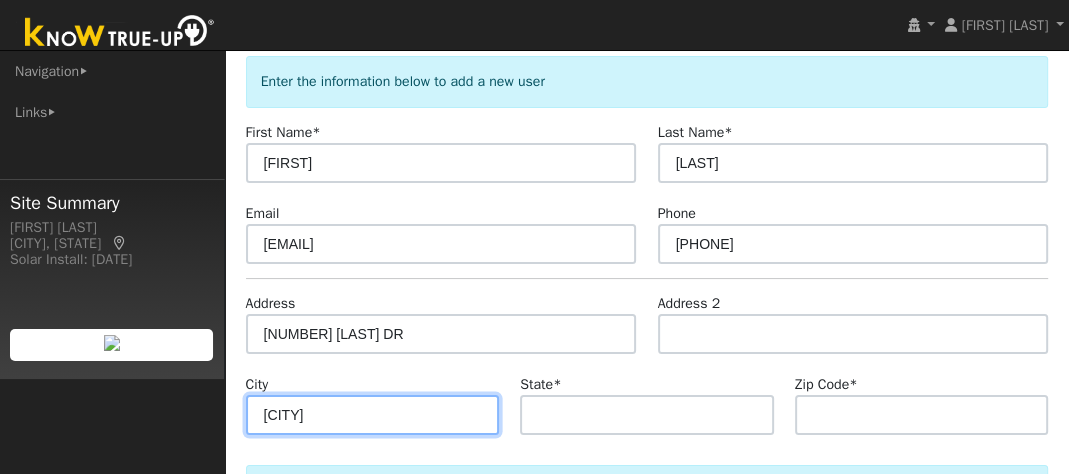 type on "San Jose" 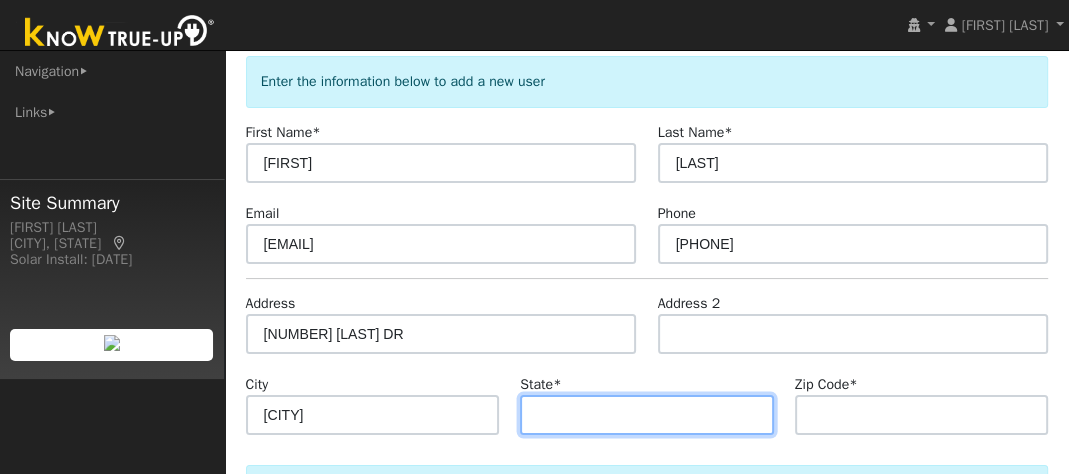 click at bounding box center (647, 415) 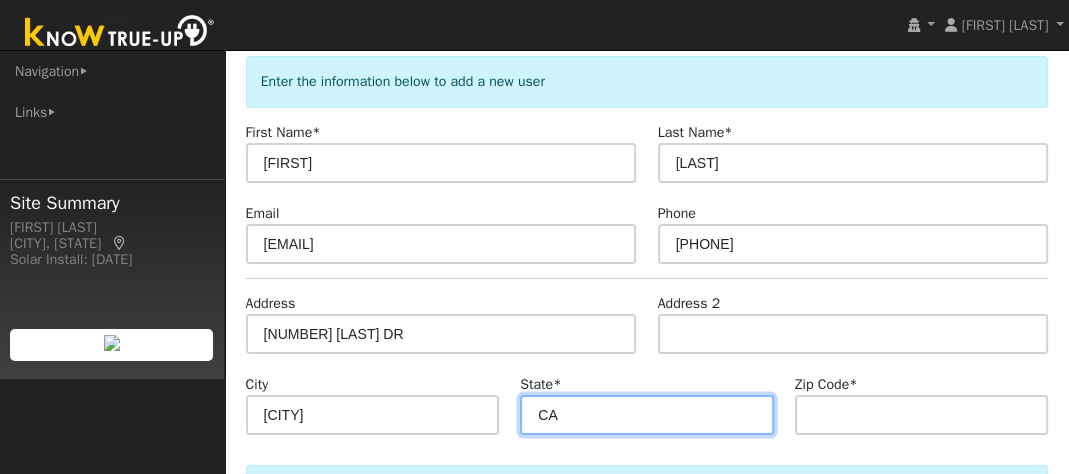 type on "CA" 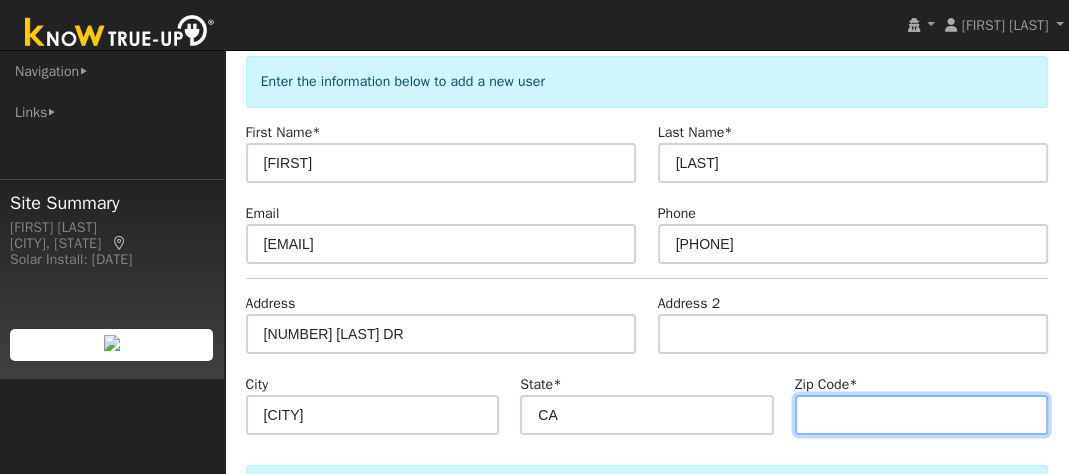 click at bounding box center (922, 415) 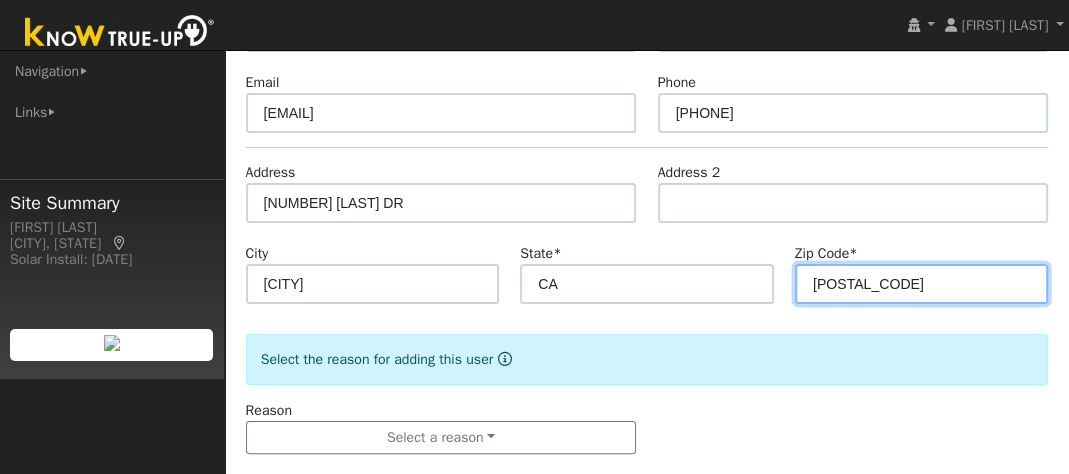 scroll, scrollTop: 260, scrollLeft: 0, axis: vertical 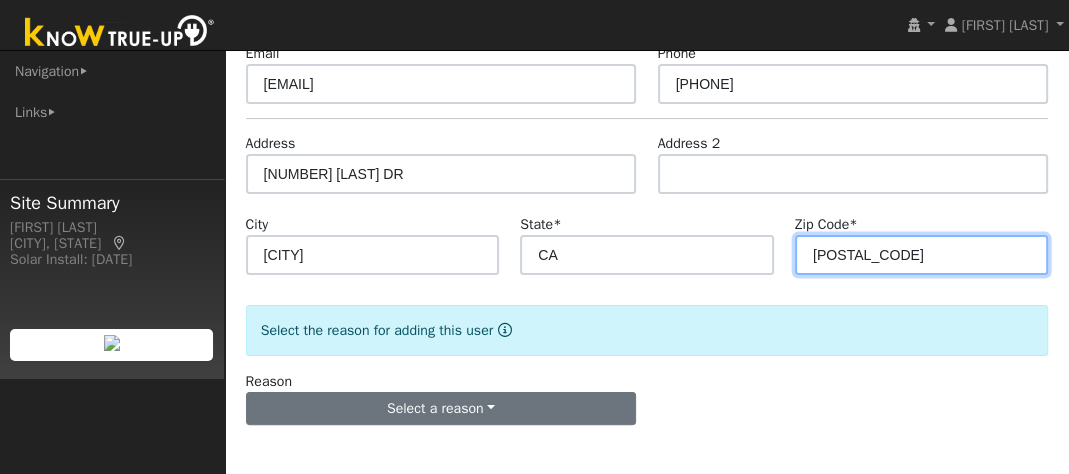 type on "95101" 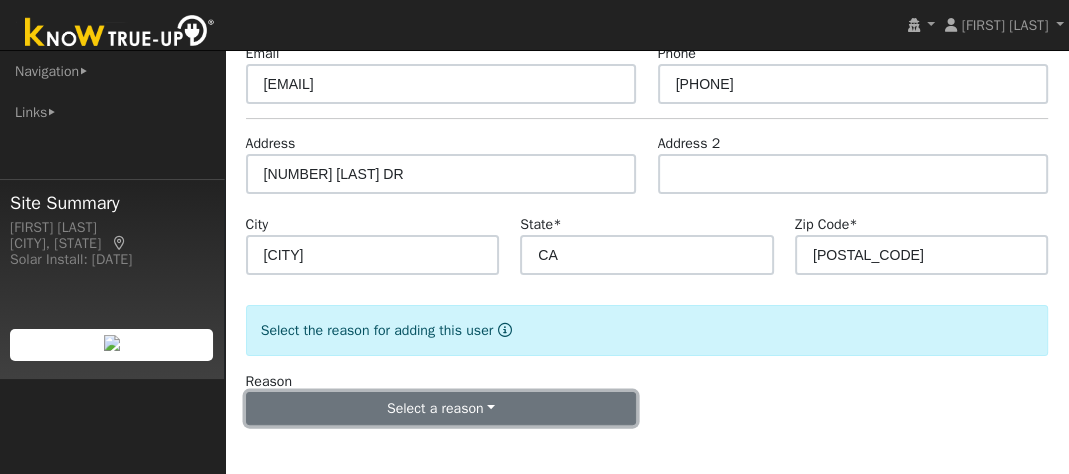 click on "Select a reason" at bounding box center [441, 409] 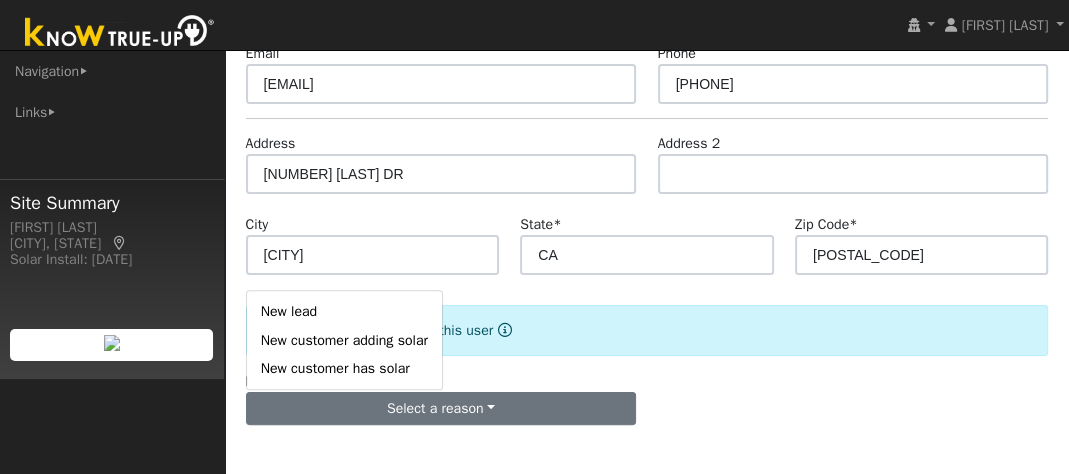 click on "Reason Select a reason New lead New customer adding solar New customer has solar" at bounding box center (441, 398) 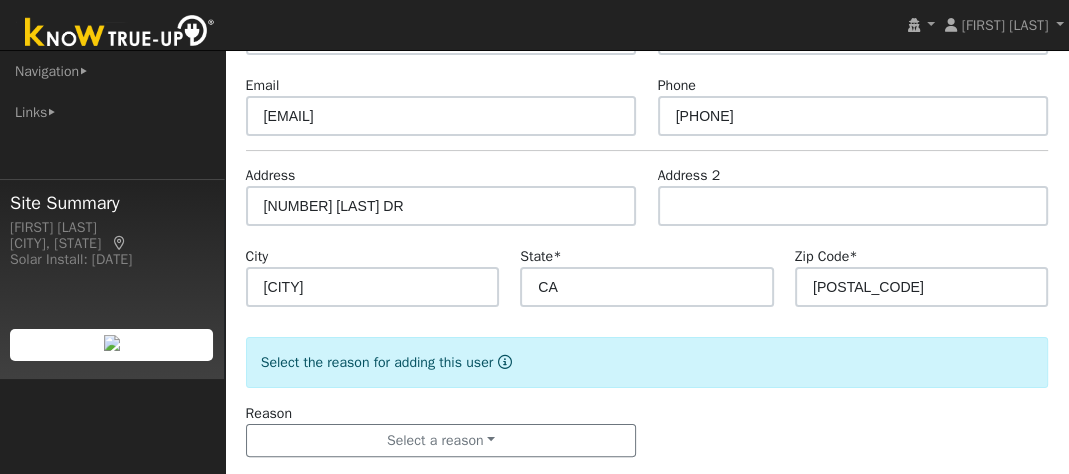 scroll, scrollTop: 260, scrollLeft: 0, axis: vertical 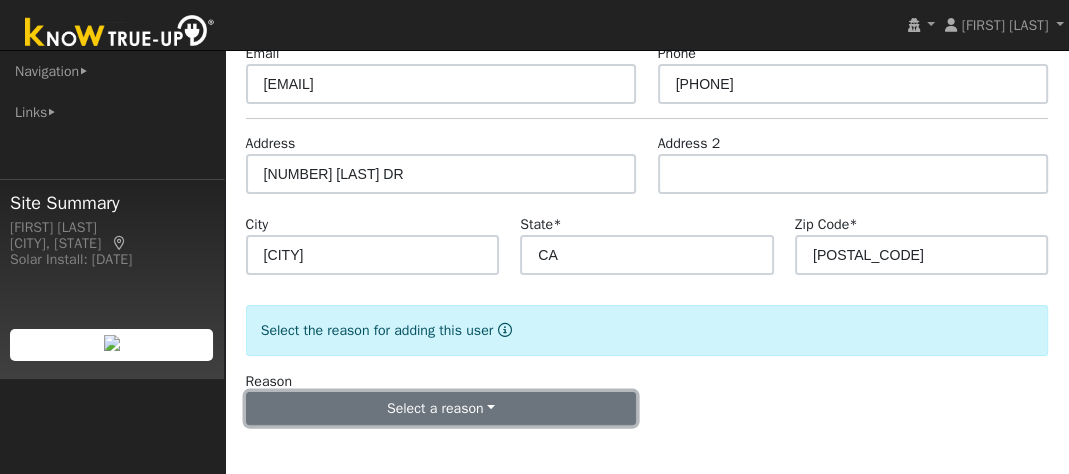 click on "Select a reason" at bounding box center [441, 409] 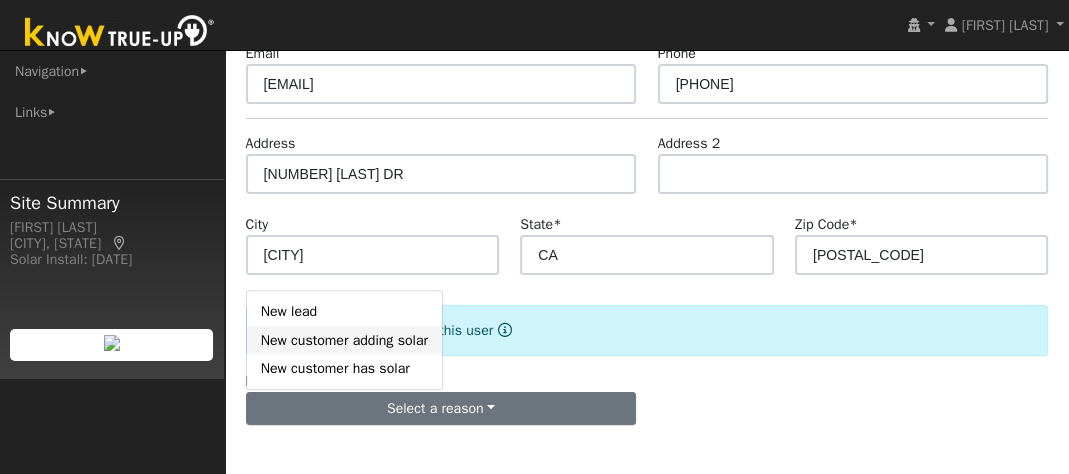 click on "New customer adding solar" at bounding box center (344, 340) 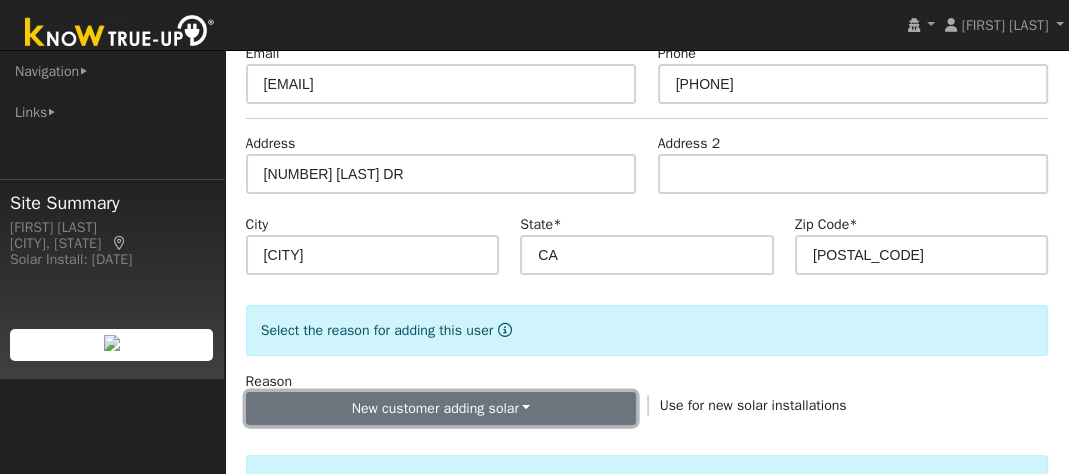 click on "New customer adding solar" at bounding box center [441, 409] 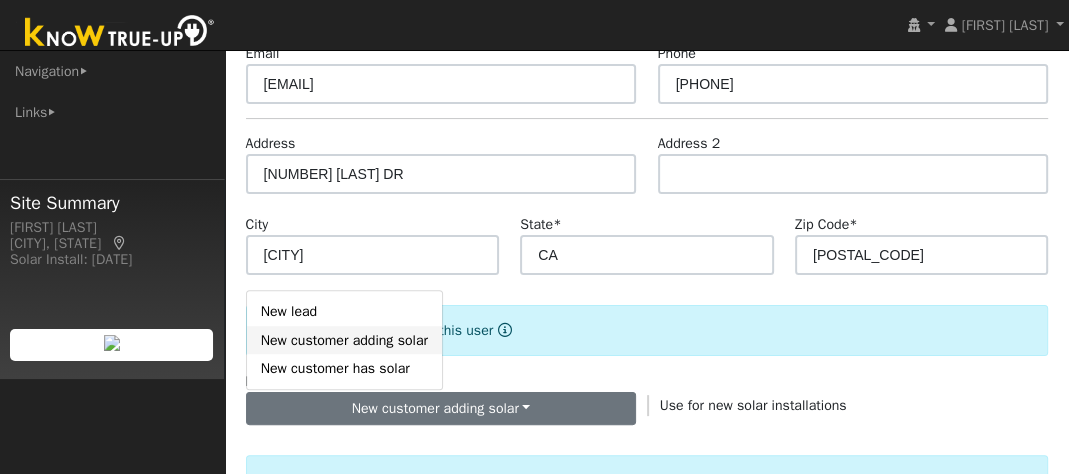 click on "New customer adding solar" at bounding box center (344, 340) 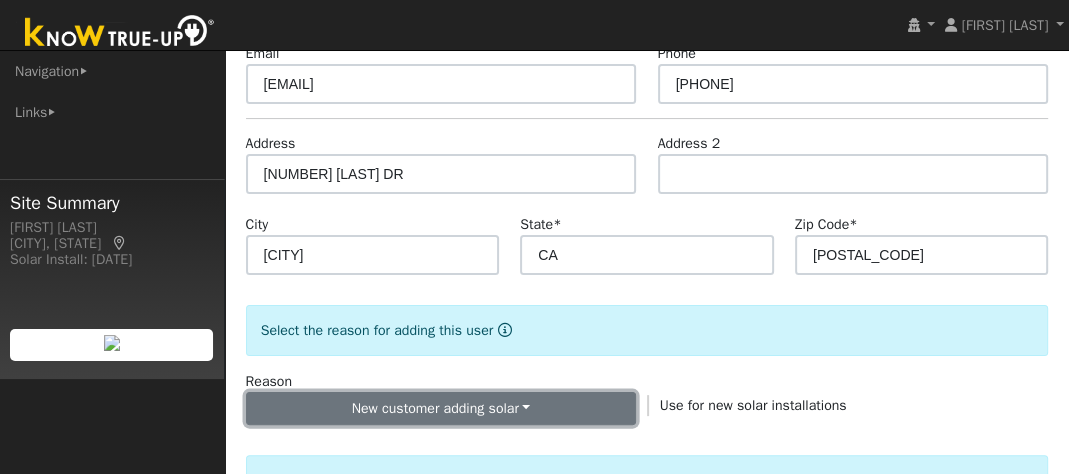 click on "New customer adding solar" at bounding box center [441, 409] 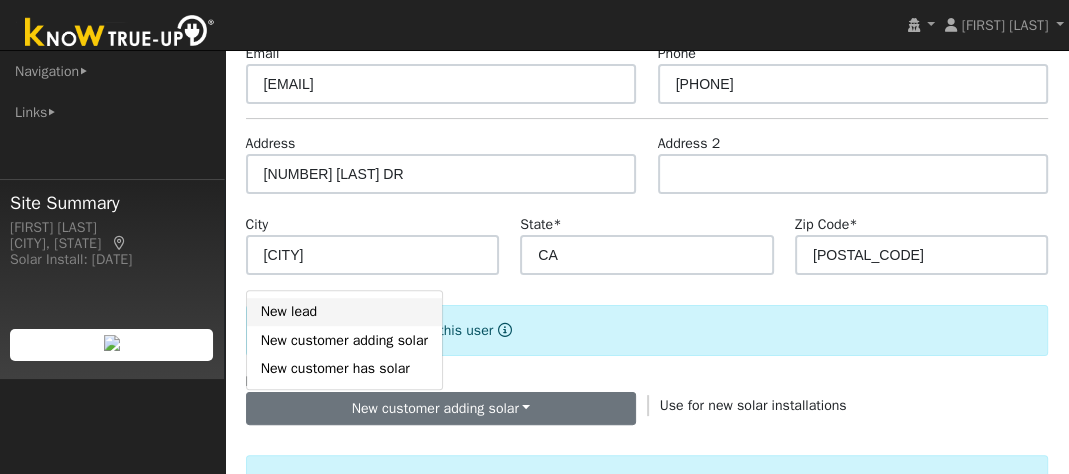click on "New lead" at bounding box center [344, 312] 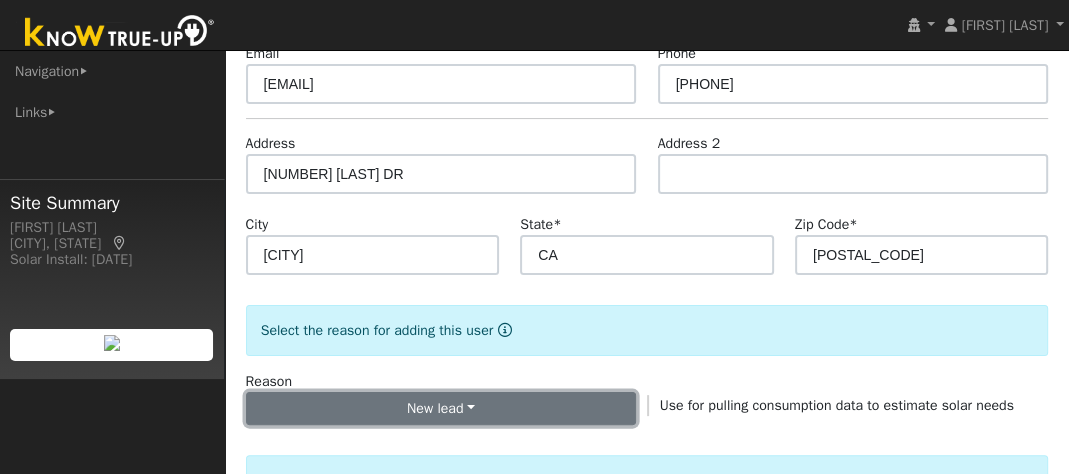 click on "New lead" at bounding box center (441, 409) 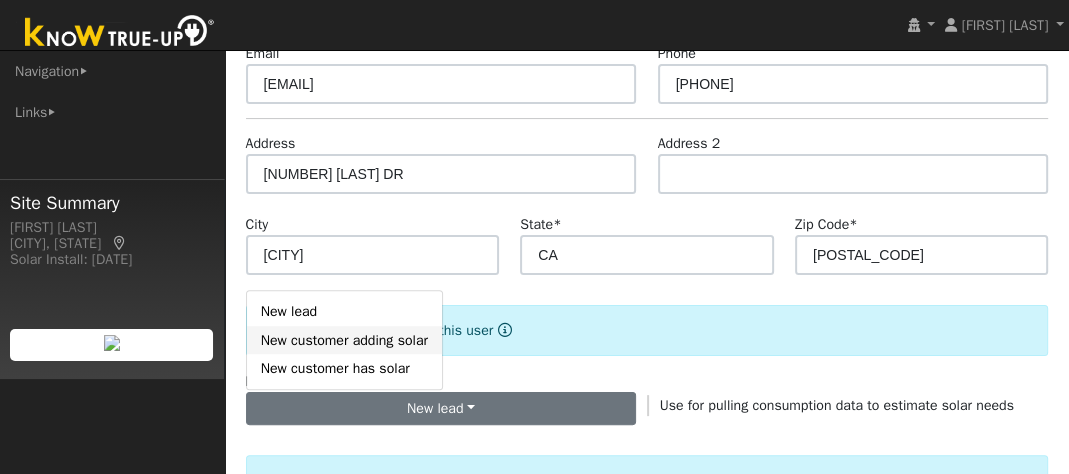 click on "New customer adding solar" at bounding box center (344, 340) 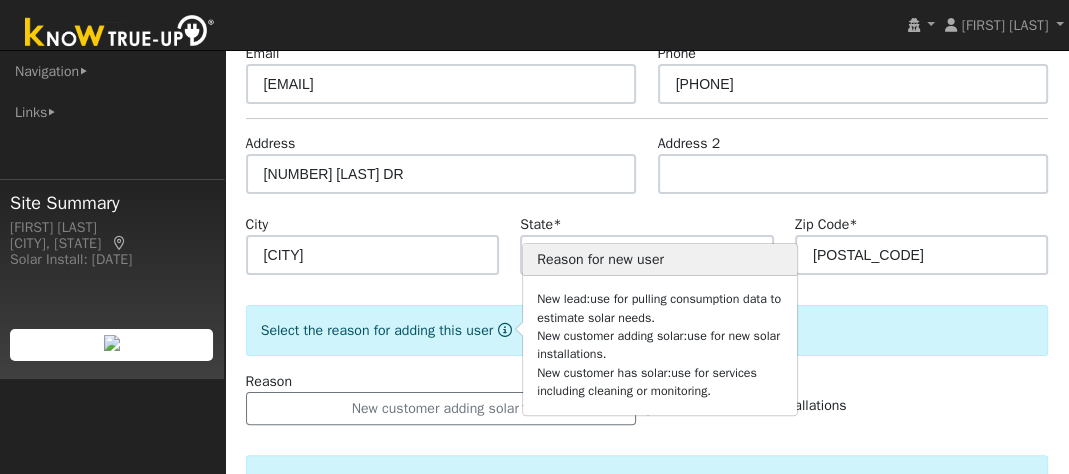 click at bounding box center (505, 330) 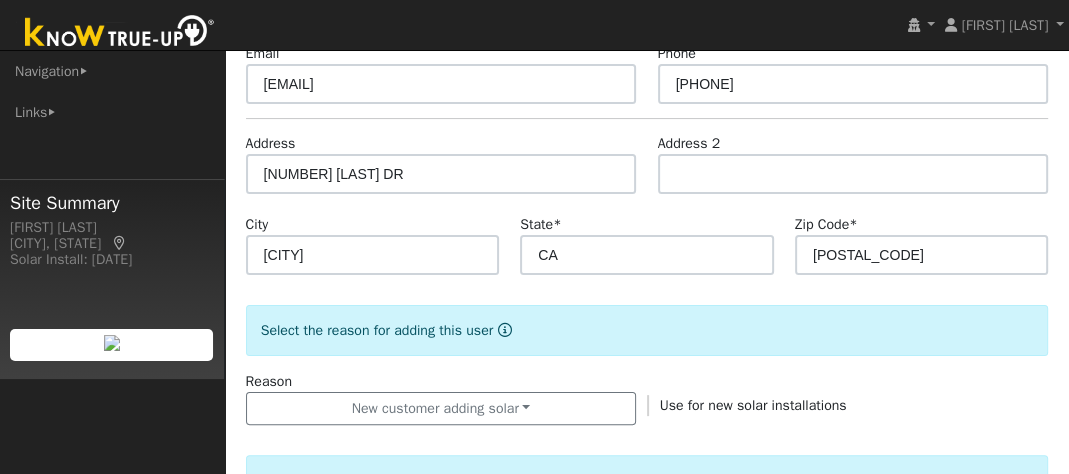 click on "Reason New customer adding solar New lead New customer adding solar New customer has solar Use for new solar installations" at bounding box center [647, 398] 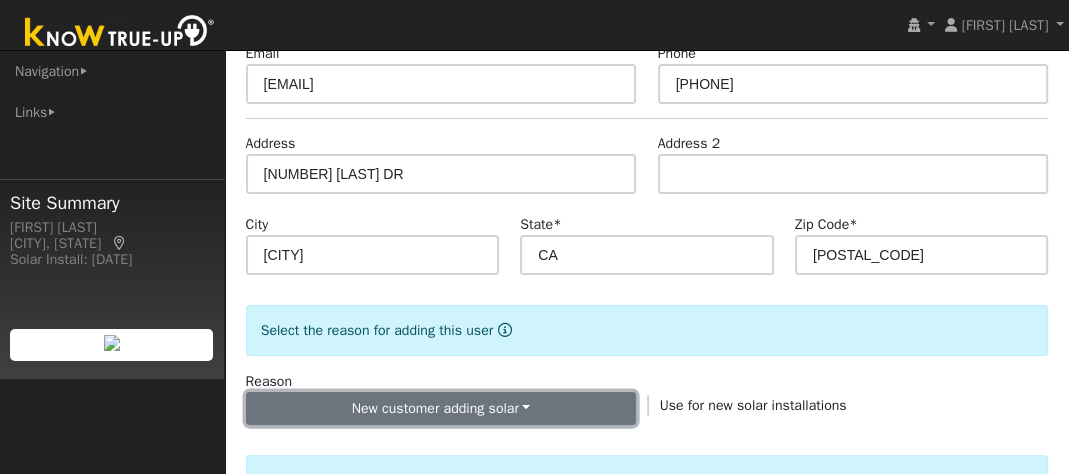 click on "New customer adding solar" at bounding box center [441, 409] 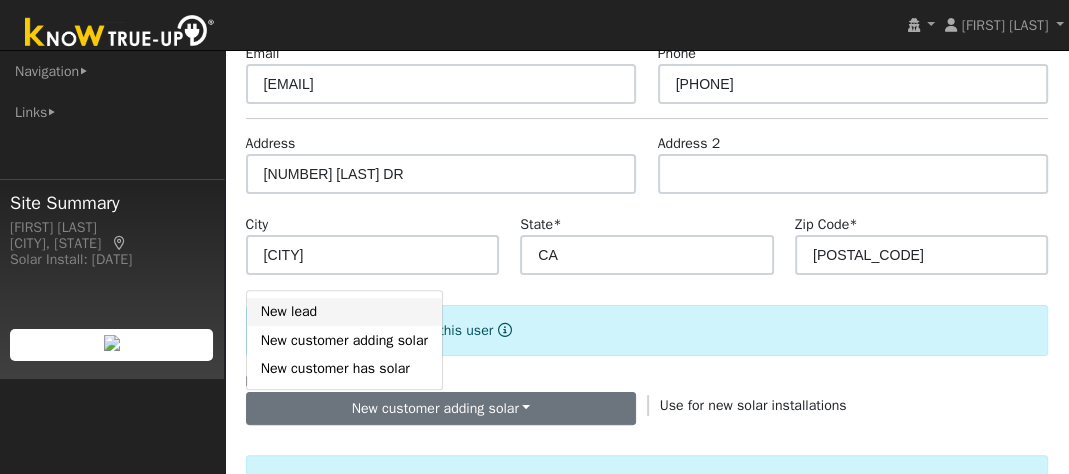 click on "New lead" at bounding box center (344, 312) 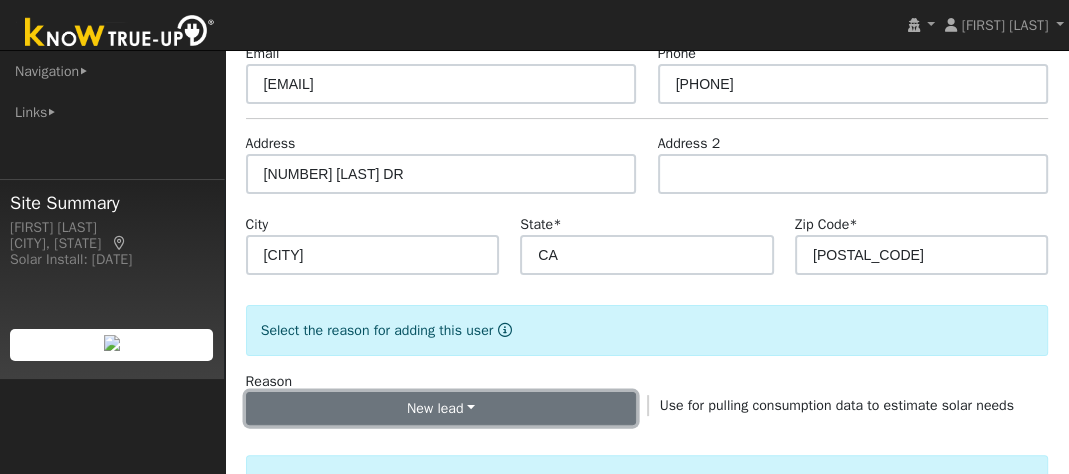 click on "New lead" at bounding box center [441, 409] 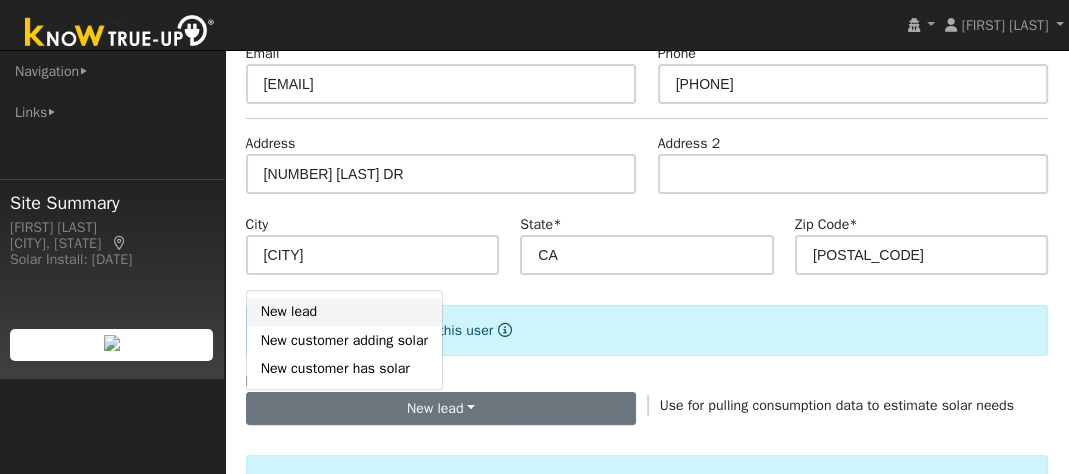 click on "New lead" at bounding box center (344, 312) 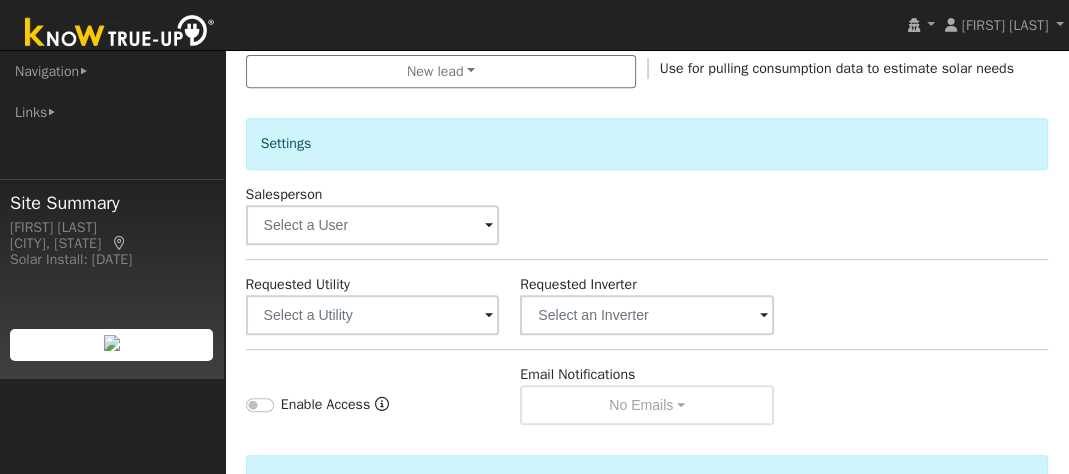 scroll, scrollTop: 600, scrollLeft: 0, axis: vertical 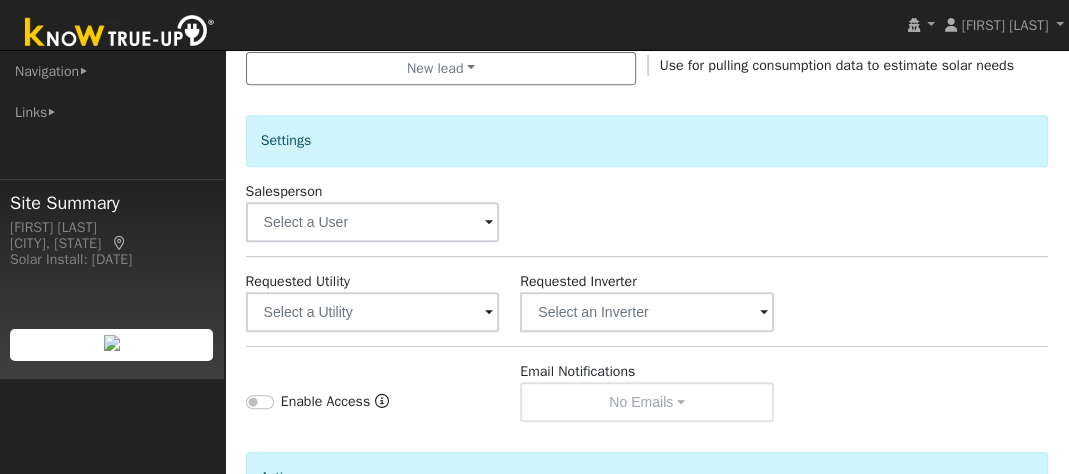 click at bounding box center [489, 313] 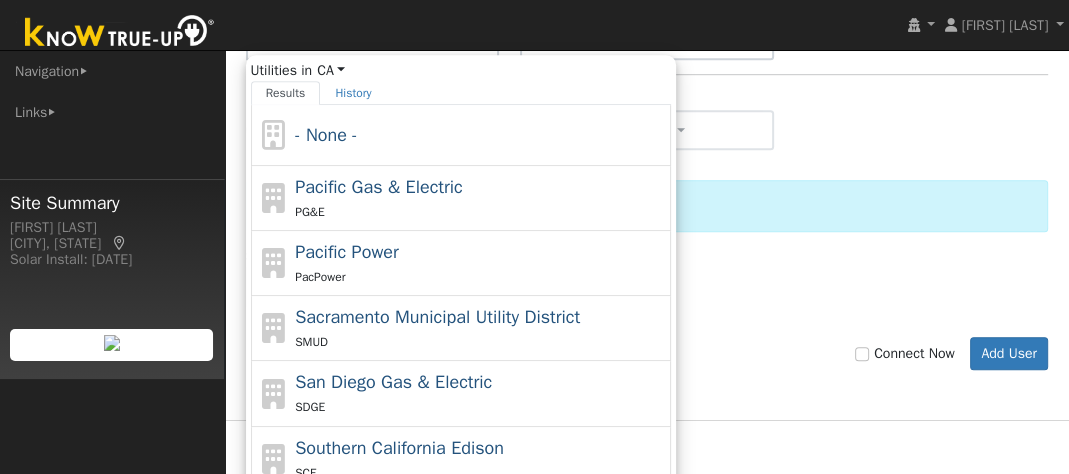 scroll, scrollTop: 800, scrollLeft: 0, axis: vertical 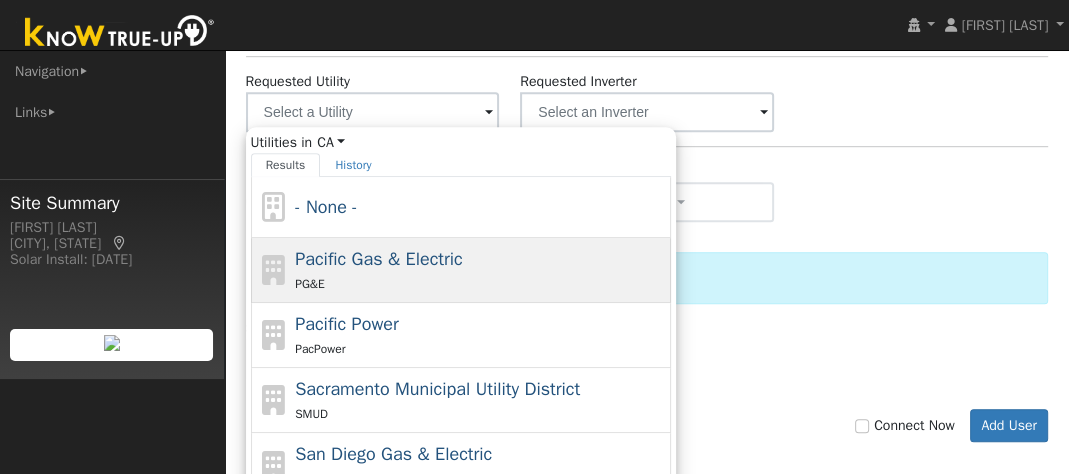 click on "Pacific Gas & Electric" at bounding box center (379, 259) 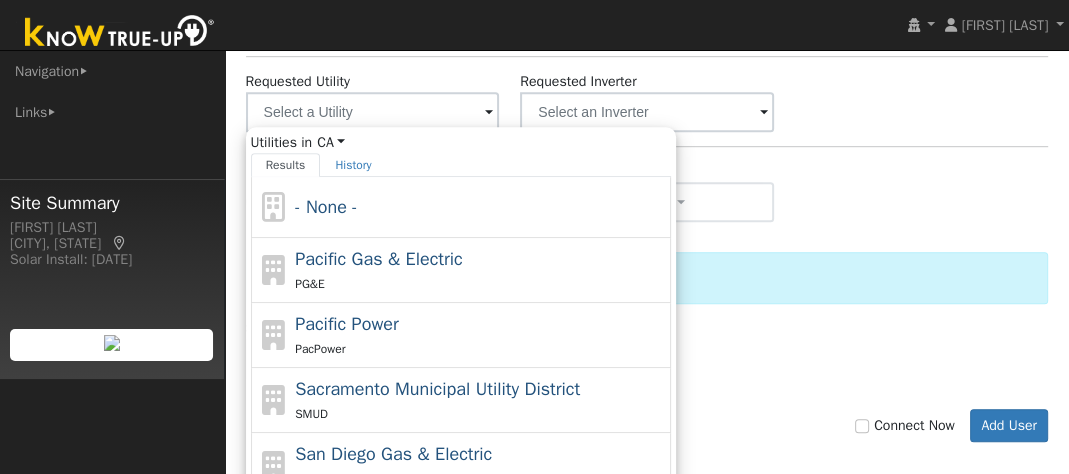 type on "Pacific Gas & Electric" 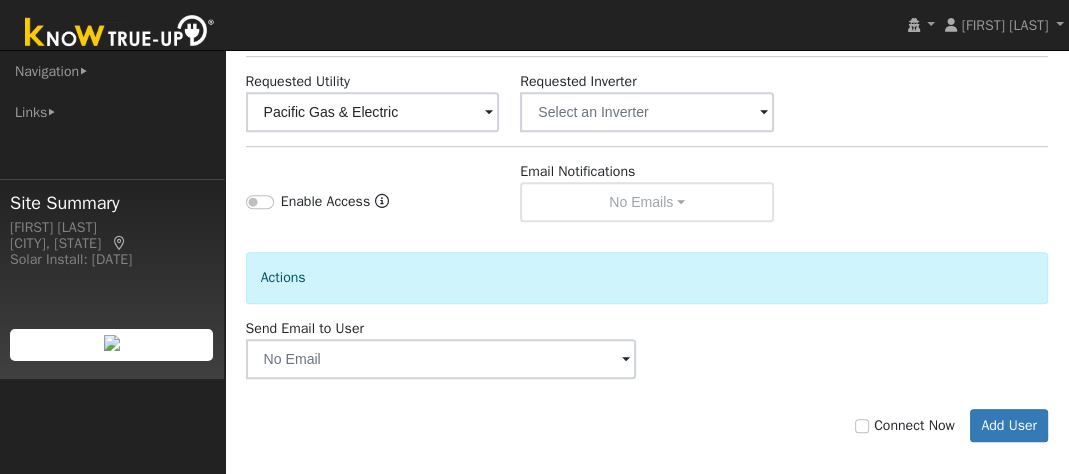 click at bounding box center (489, 113) 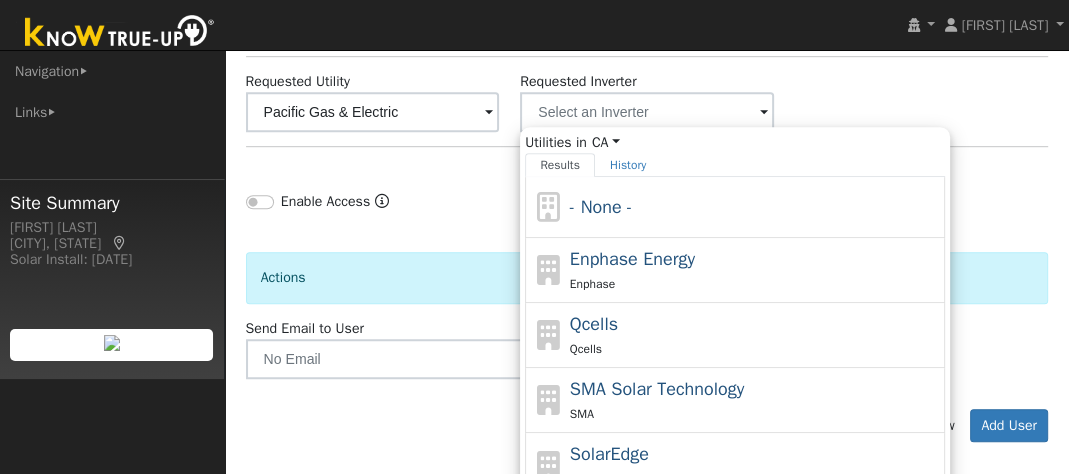 click on "Requested Utility Pacific Gas & Electric Requested Inverter Utilities in  CA All States AL AK AZ AR CA CO CT DE FL GA HI ID IL IN IA KS KY LA ME MD MA MI MN MS MO MT NE NV NH NJ NM NY NC ND OH OK OR PA RI SC SD TN TX UT VT VA WA WV WI WY Results History - None - Enphase Energy Enphase Qcells Qcells SMA Solar Technology SMA SolarEdge SolarEdge SunPower SunPower Tesla Tesla Showing page 1 of 1  Enter text to search   No history" at bounding box center [647, 101] 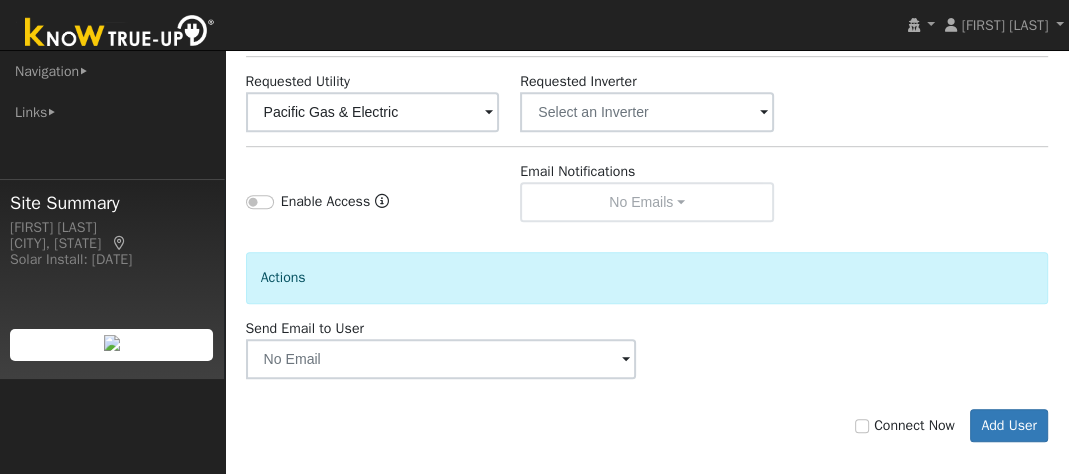 click on "Email Notifications No Emails No Emails Weekly Emails Monthly Emails" at bounding box center [647, 191] 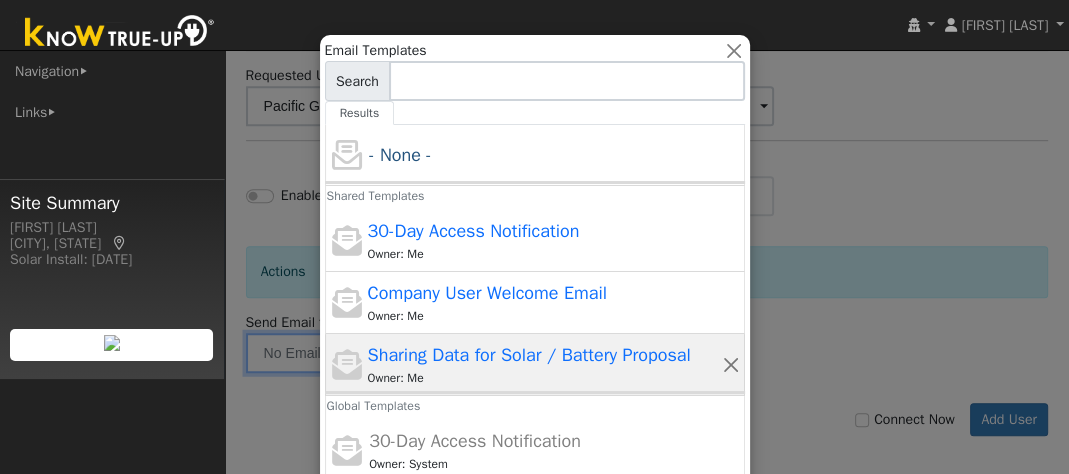 scroll, scrollTop: 816, scrollLeft: 0, axis: vertical 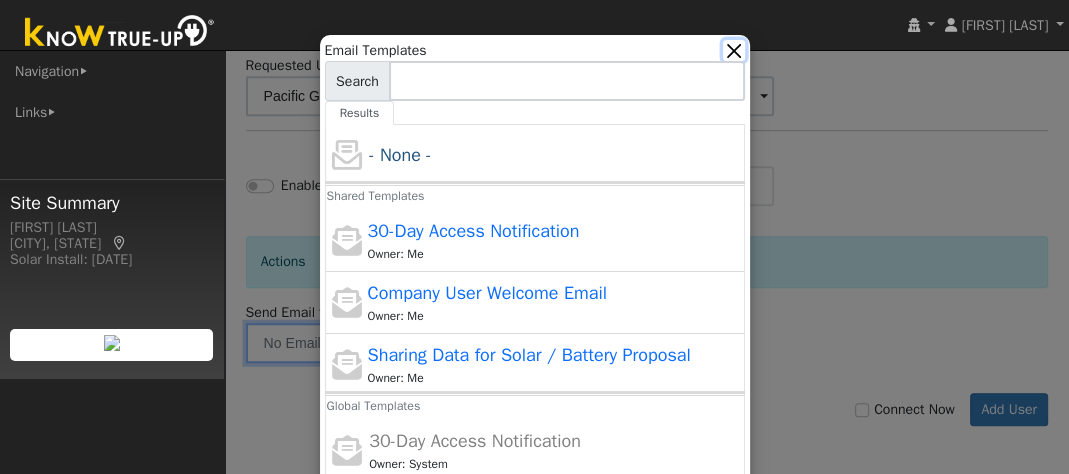 click at bounding box center [733, 50] 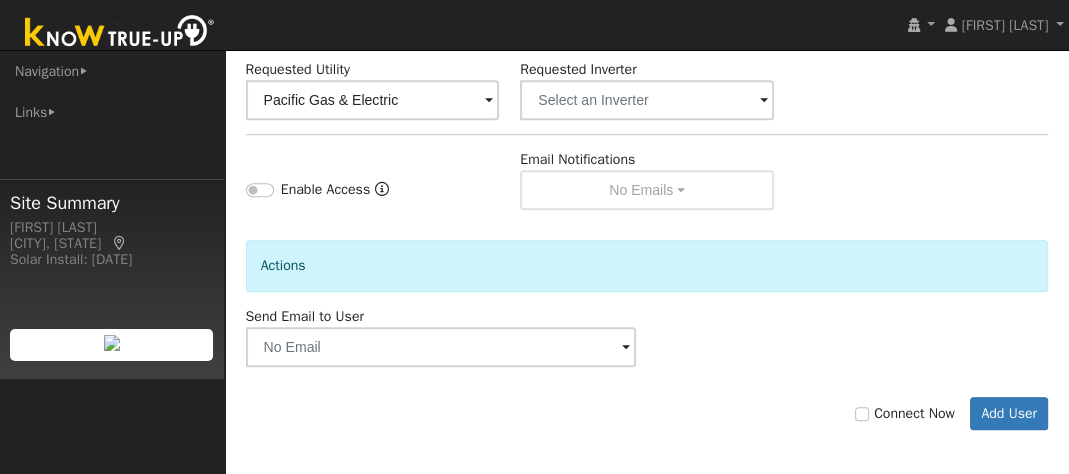 scroll, scrollTop: 816, scrollLeft: 0, axis: vertical 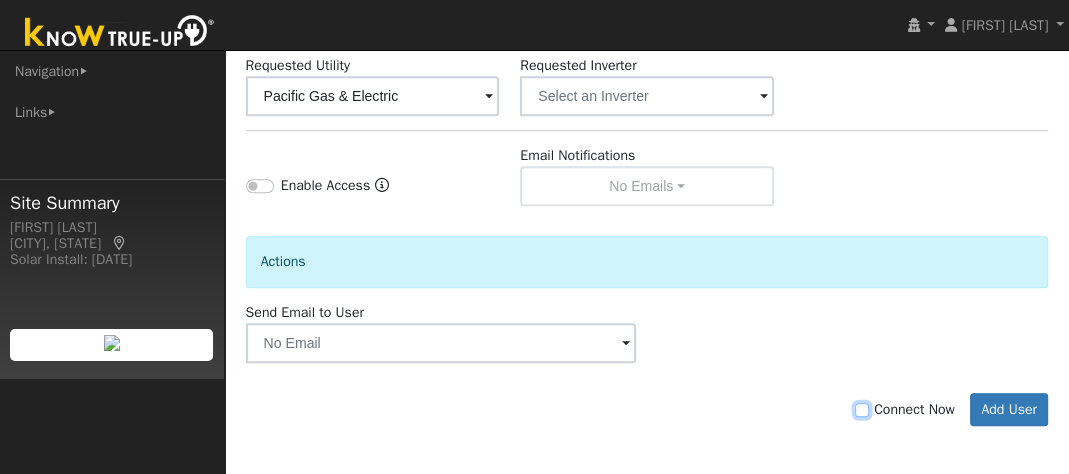 click on "Connect Now" at bounding box center [862, 410] 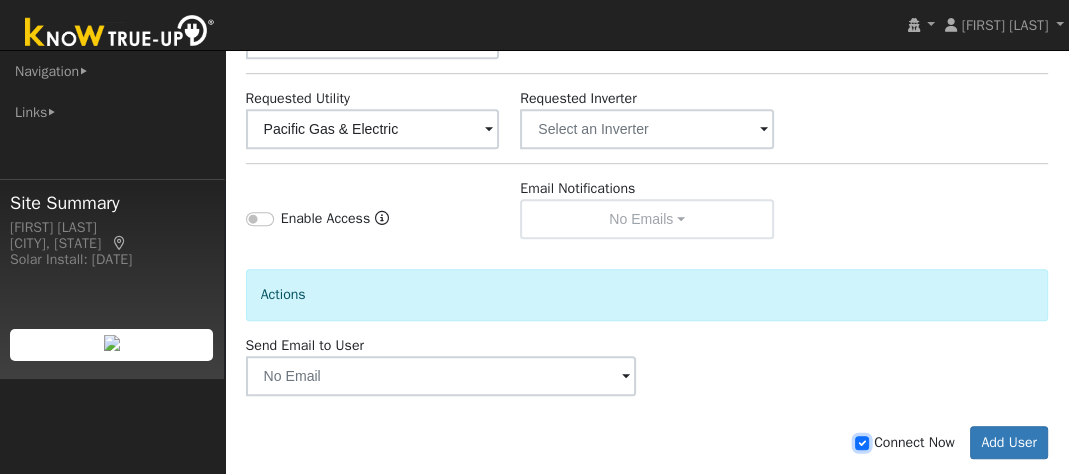 scroll, scrollTop: 816, scrollLeft: 0, axis: vertical 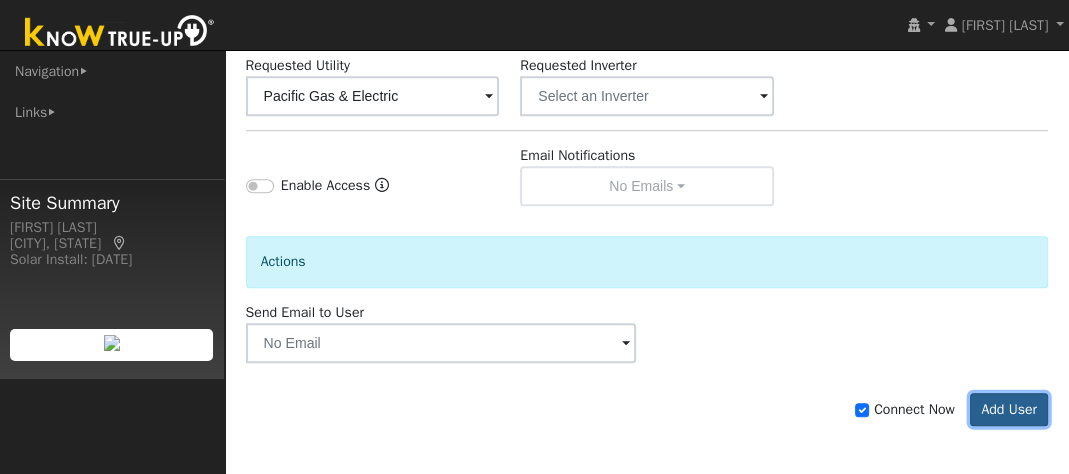 click on "Add User" at bounding box center [1009, 410] 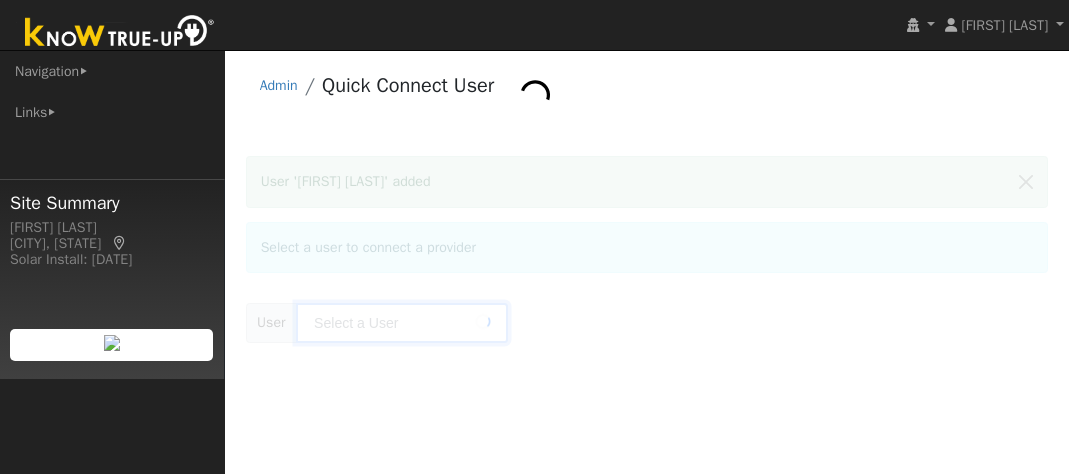 scroll, scrollTop: 0, scrollLeft: 0, axis: both 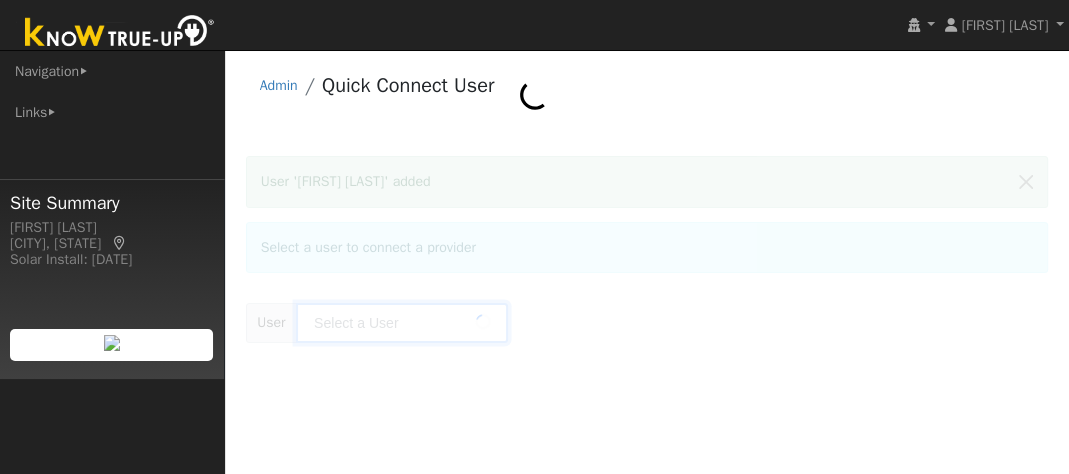 type on "[FIRST] [LAST]" 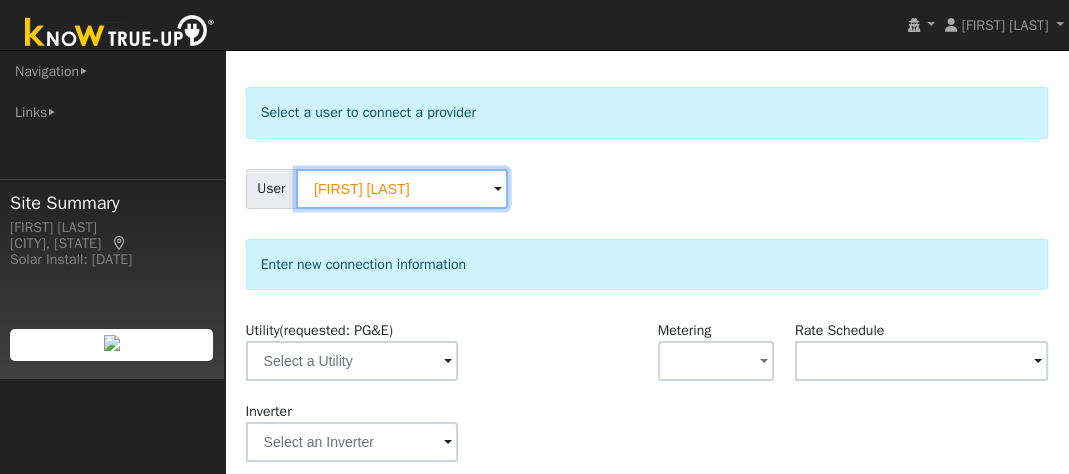 scroll, scrollTop: 100, scrollLeft: 0, axis: vertical 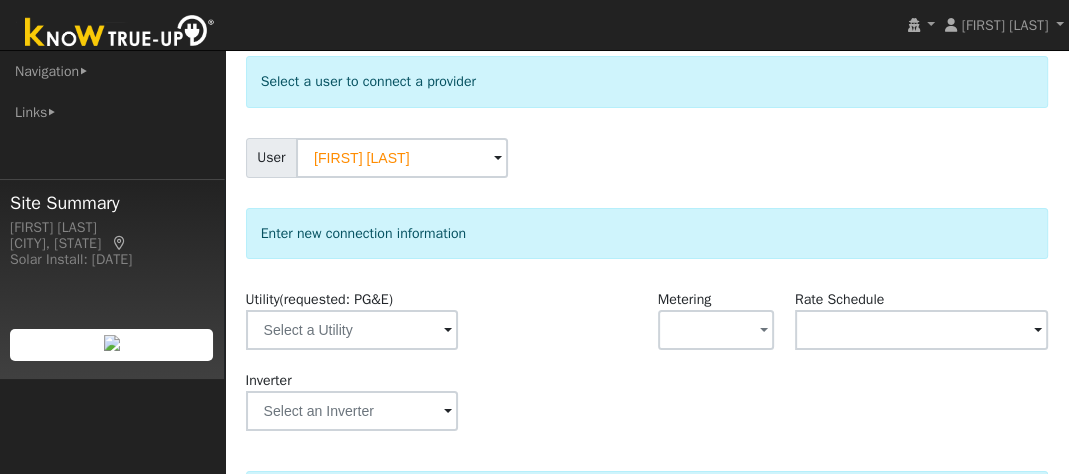 click at bounding box center [448, 331] 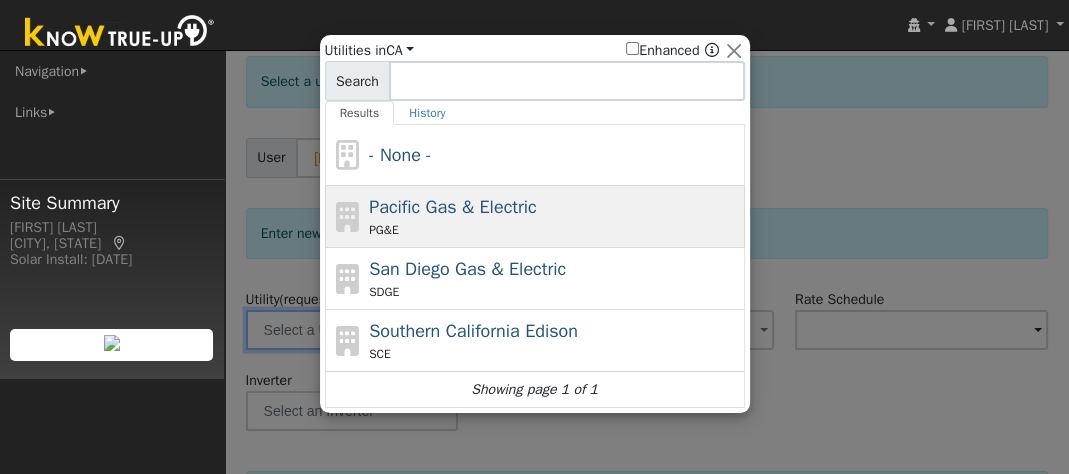 click on "Pacific Gas & Electric" at bounding box center [453, 207] 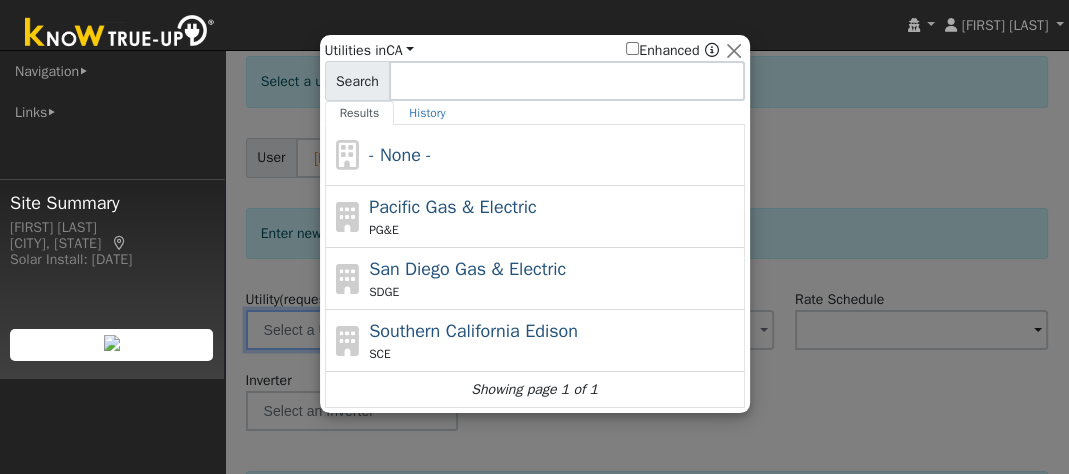 type on "PG&E" 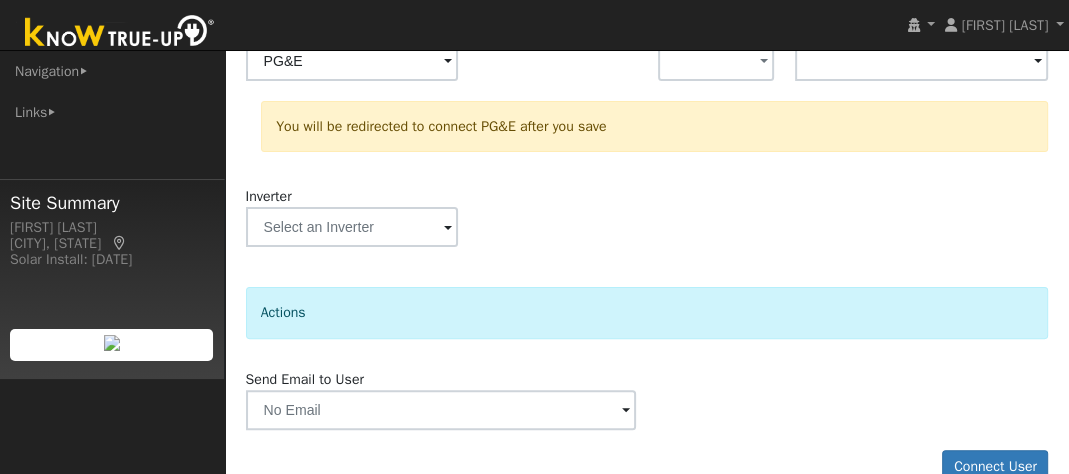 scroll, scrollTop: 400, scrollLeft: 0, axis: vertical 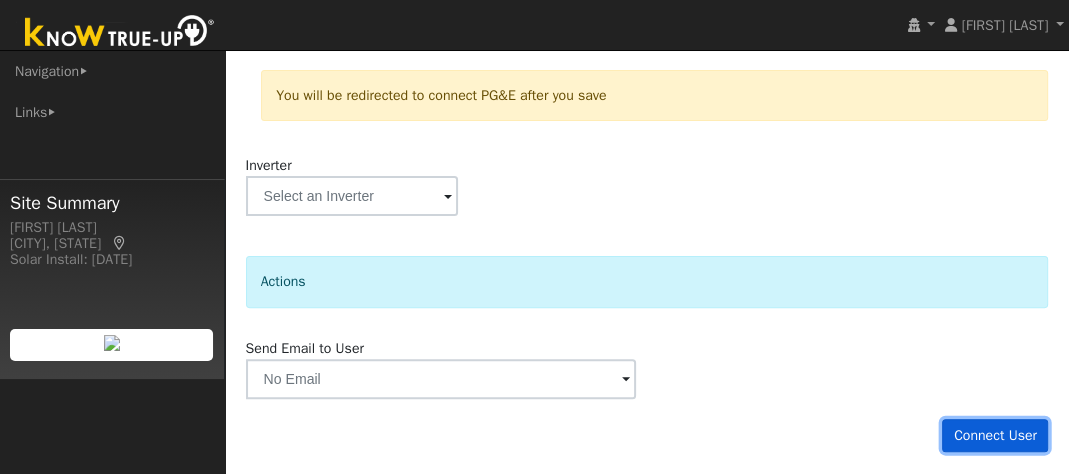 click on "Connect User" at bounding box center (995, 436) 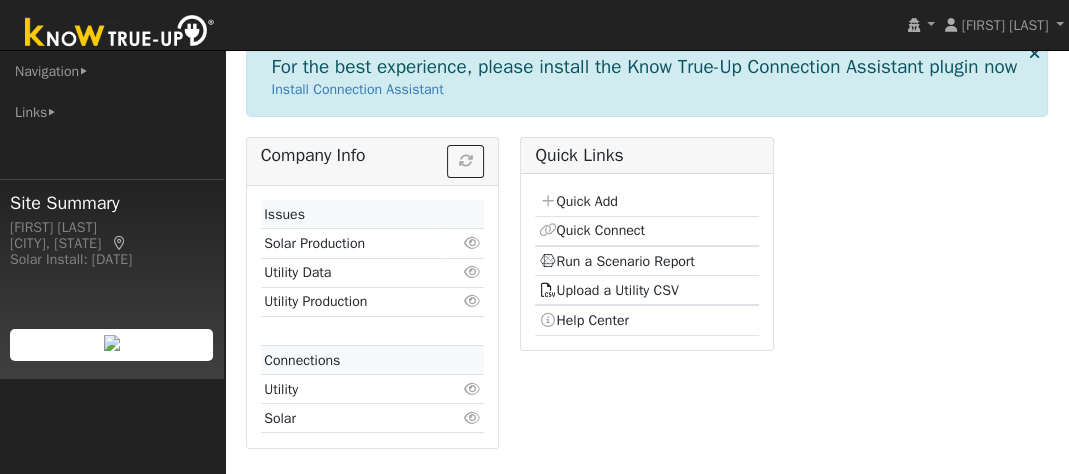 scroll, scrollTop: 0, scrollLeft: 0, axis: both 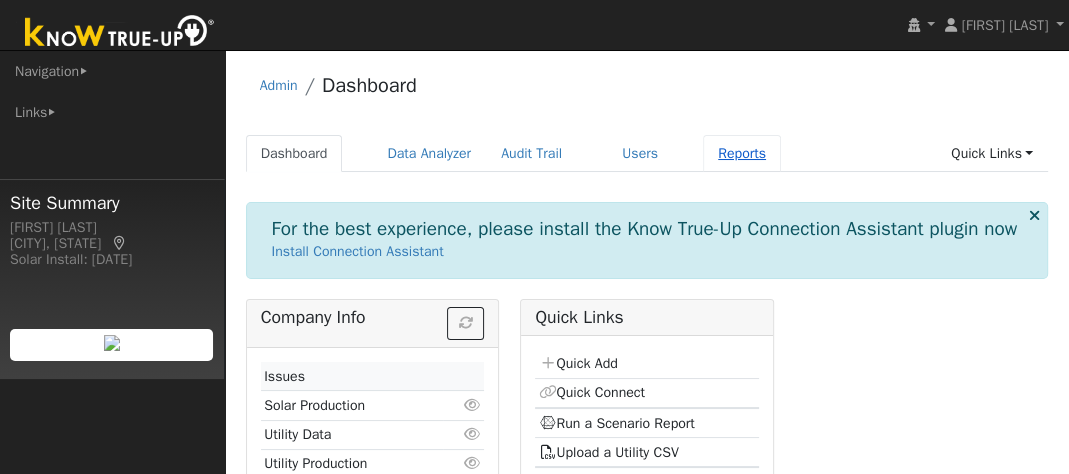 click on "Reports" at bounding box center [742, 153] 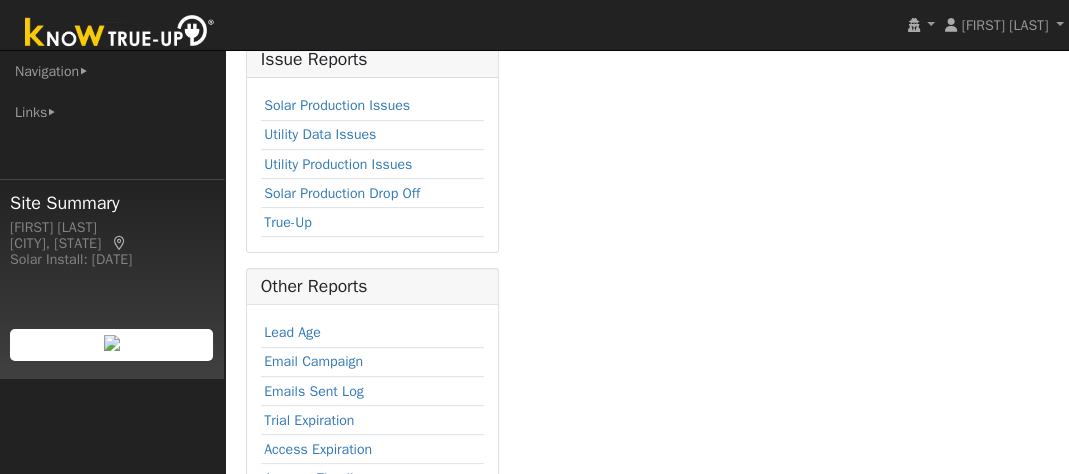 scroll, scrollTop: 512, scrollLeft: 0, axis: vertical 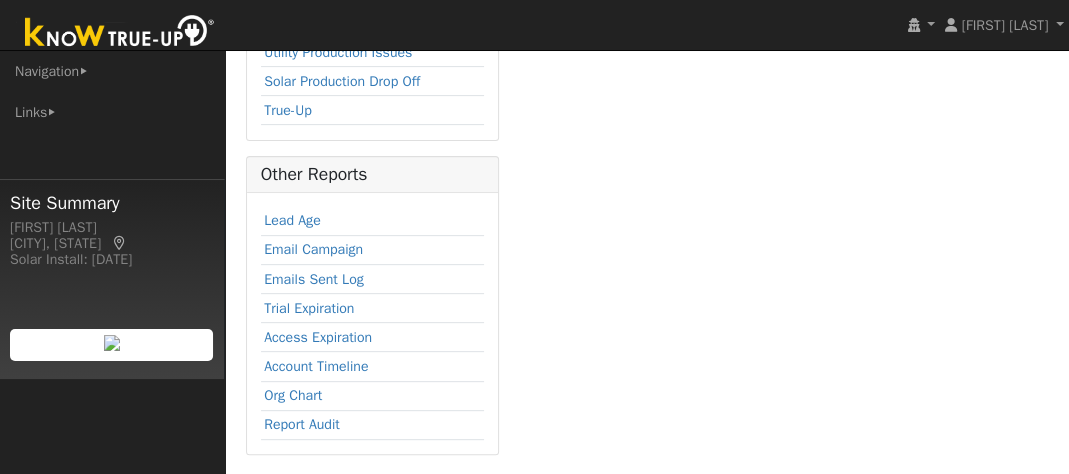 click on "System Reports
Third Party Health" at bounding box center (647, 75) 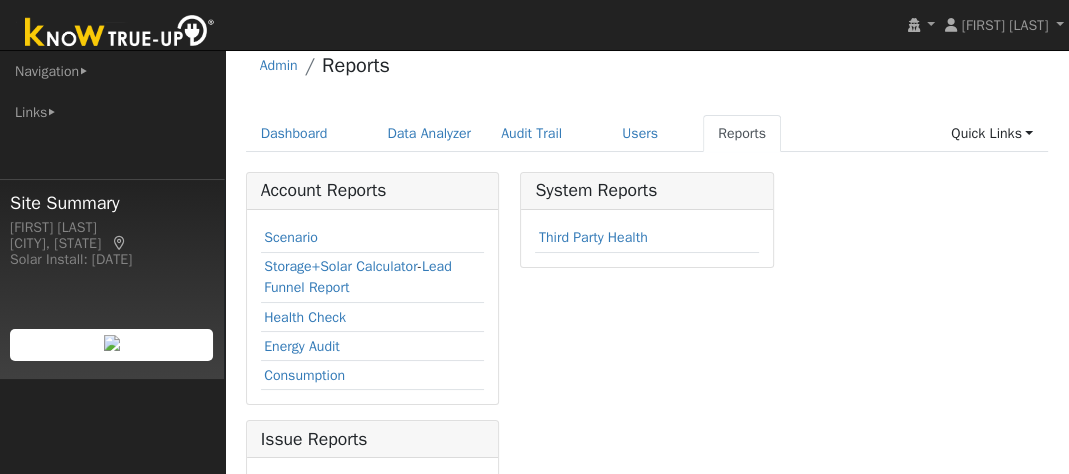 scroll, scrollTop: 0, scrollLeft: 0, axis: both 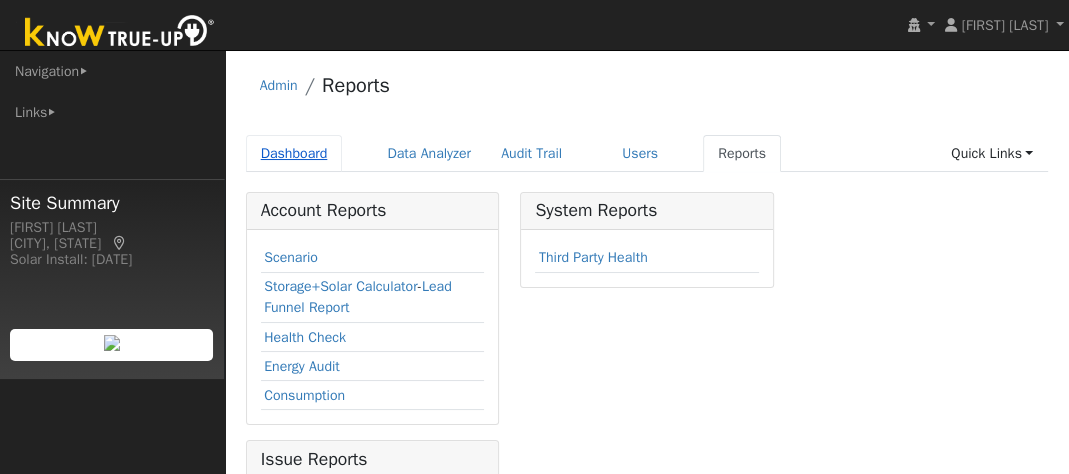click on "Dashboard" at bounding box center (294, 153) 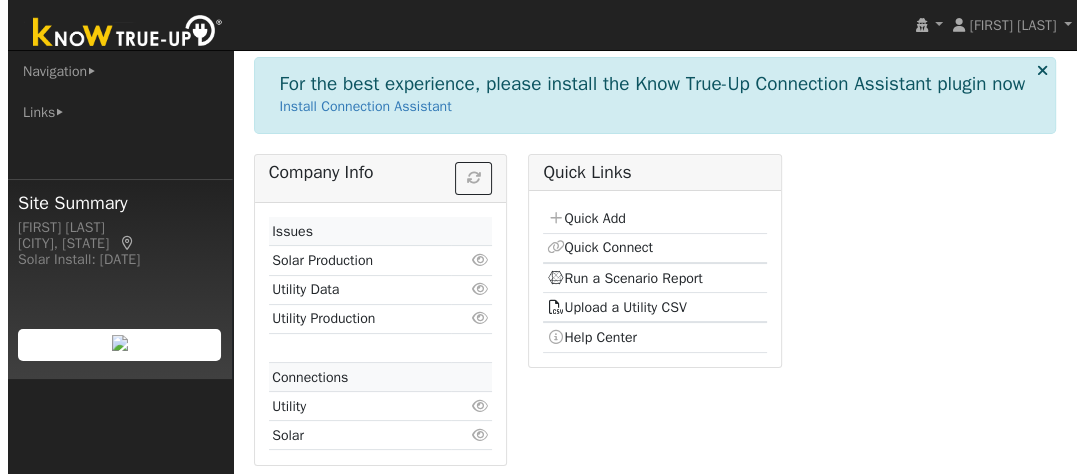 scroll, scrollTop: 180, scrollLeft: 0, axis: vertical 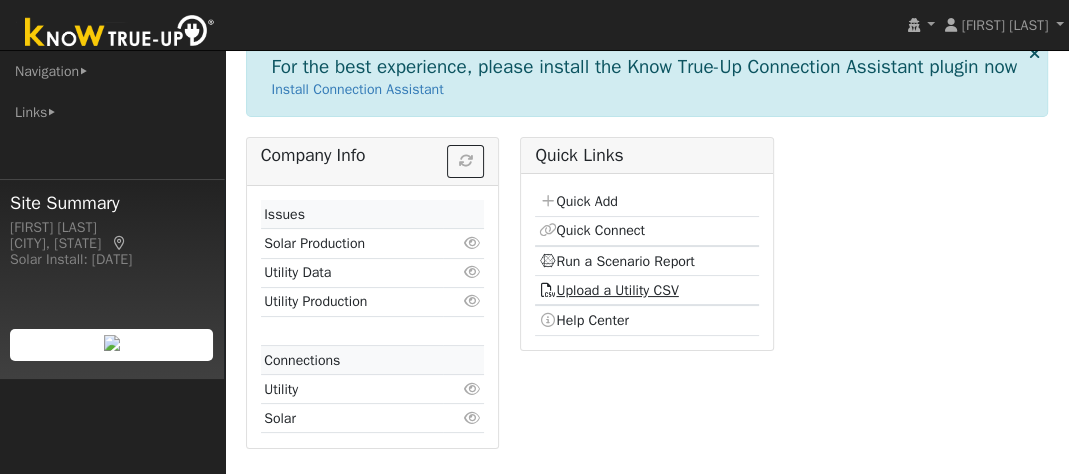 click on "Upload a Utility CSV" 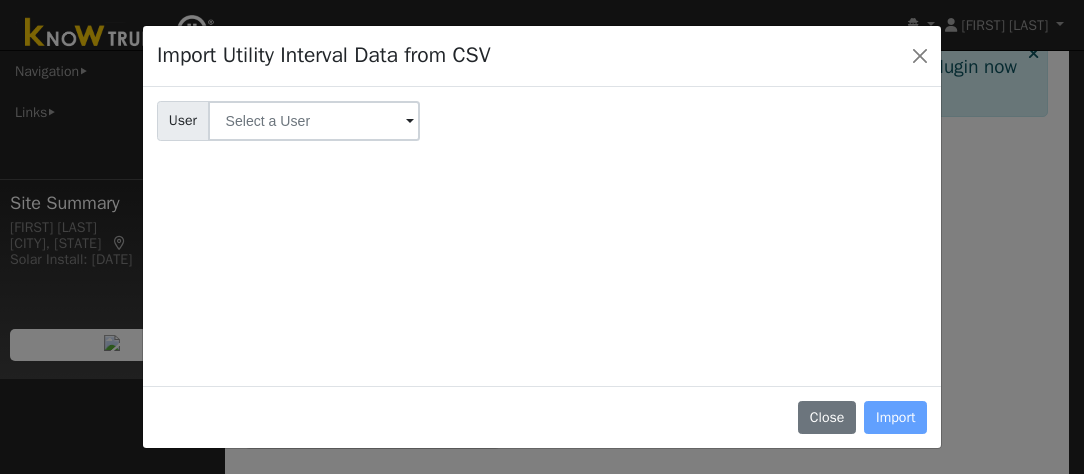 click at bounding box center [410, 122] 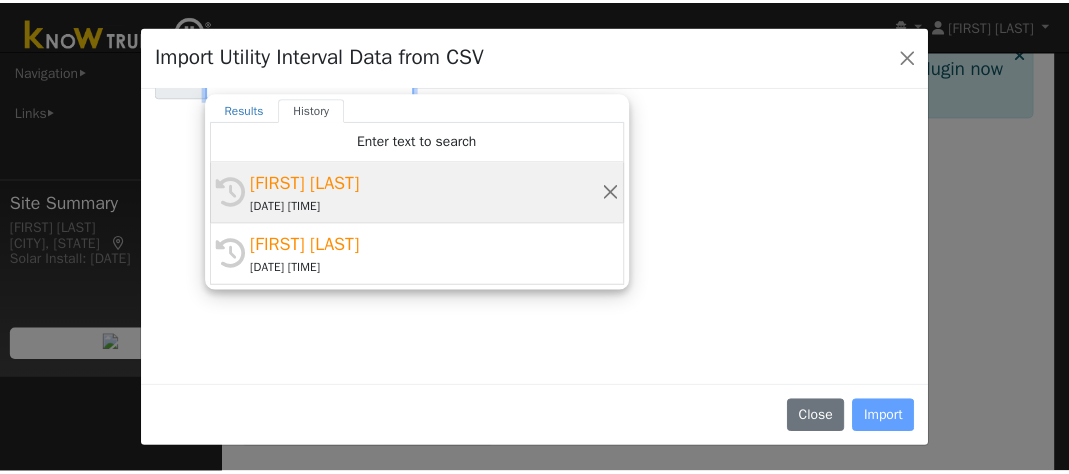 scroll, scrollTop: 0, scrollLeft: 0, axis: both 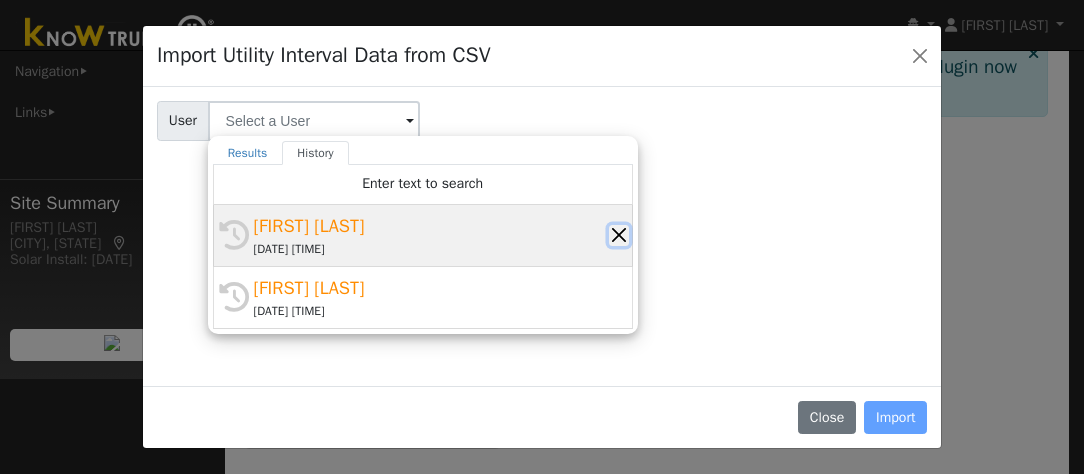 click at bounding box center [618, 235] 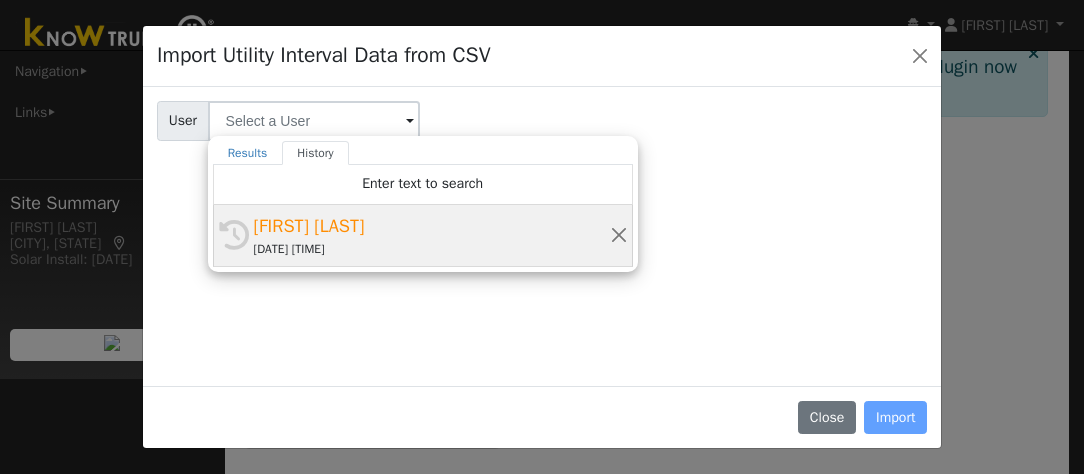 click on "06/12/2024 9:12 AM" at bounding box center (432, 249) 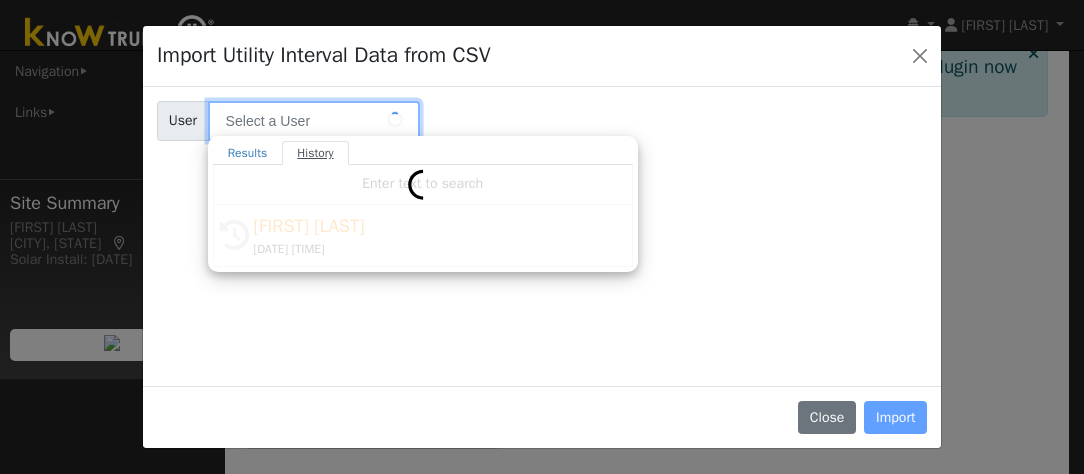 type on "Carrie Nakano" 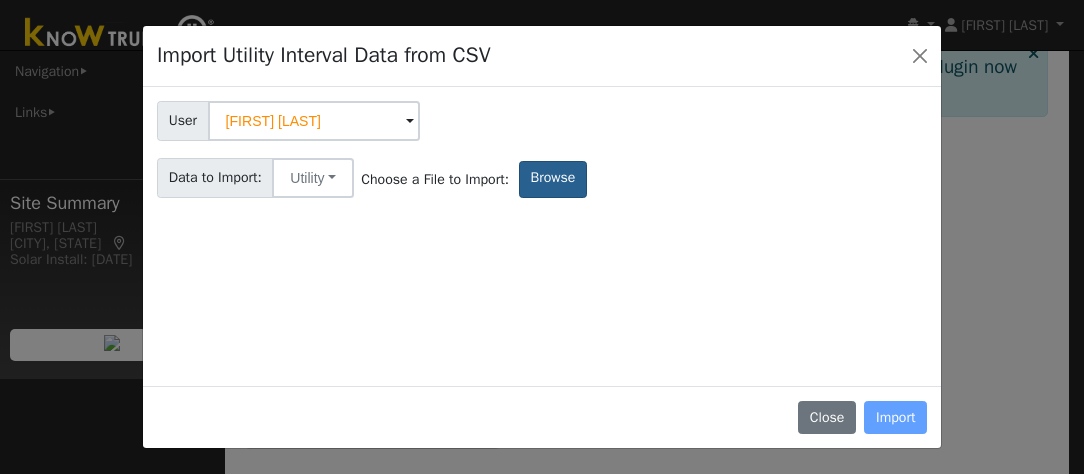 click on "Browse" at bounding box center [553, 179] 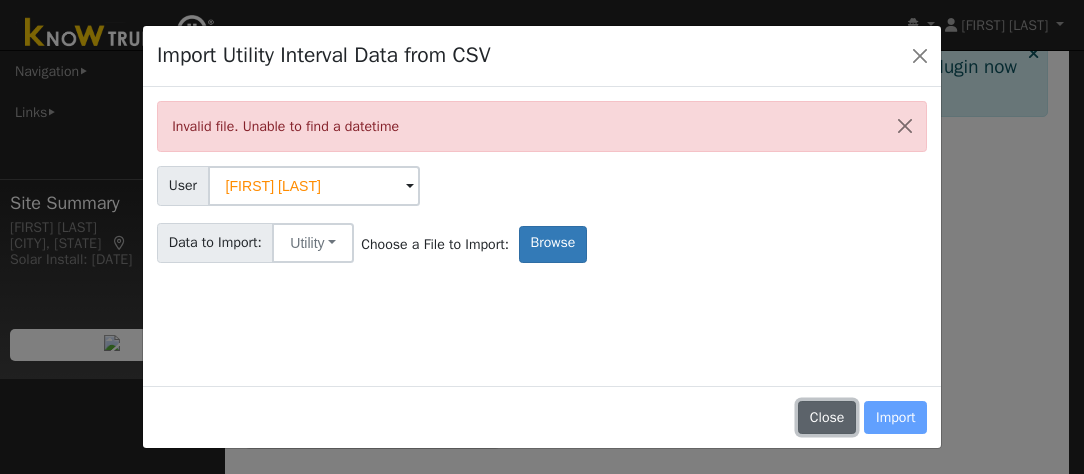 click on "Close" at bounding box center [827, 418] 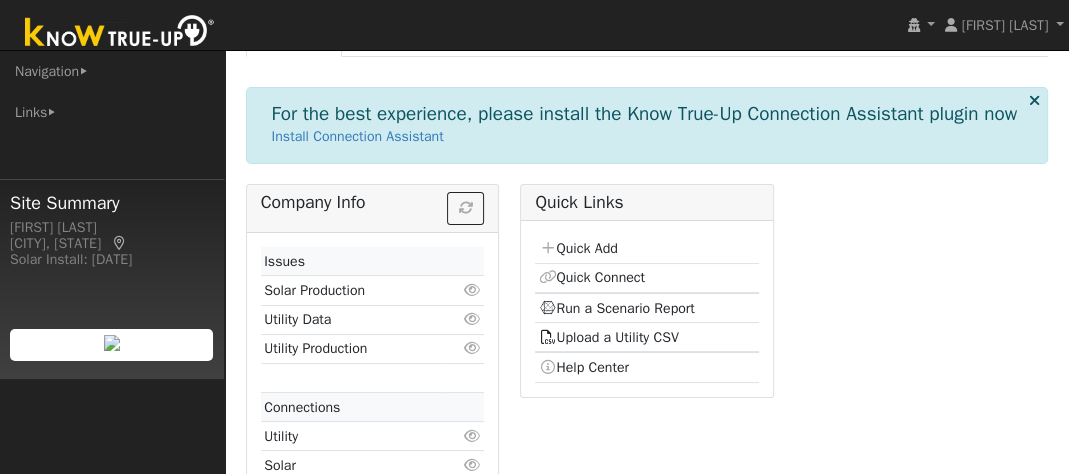 scroll, scrollTop: 80, scrollLeft: 0, axis: vertical 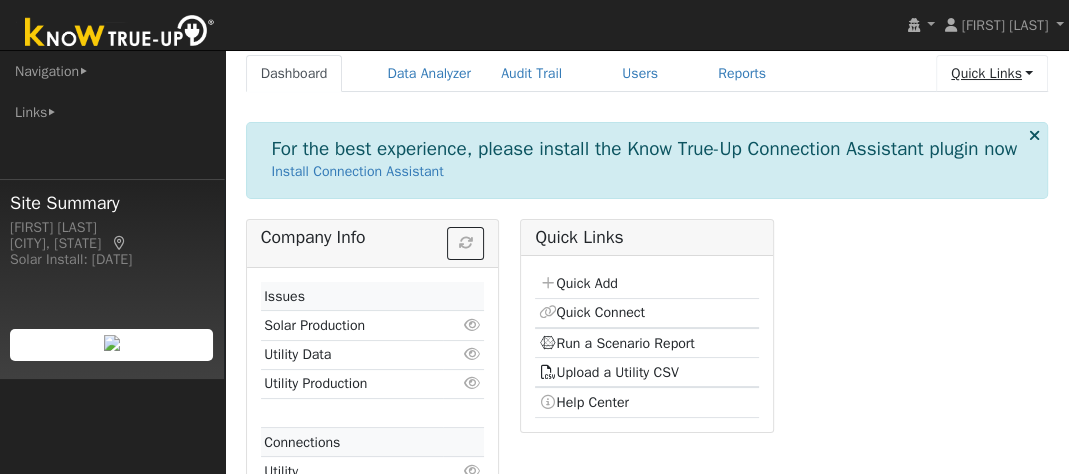 click on "Quick Links" at bounding box center [992, 73] 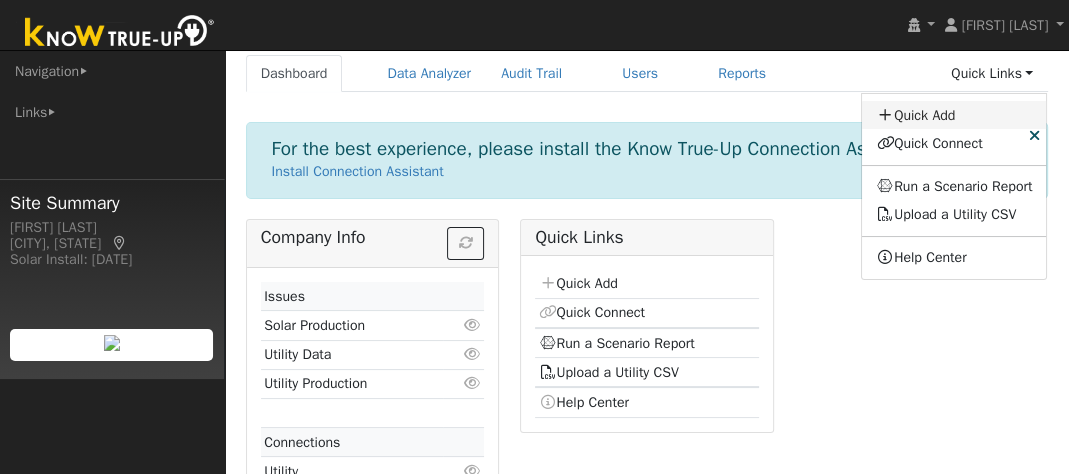 click on "Quick Add" at bounding box center [954, 115] 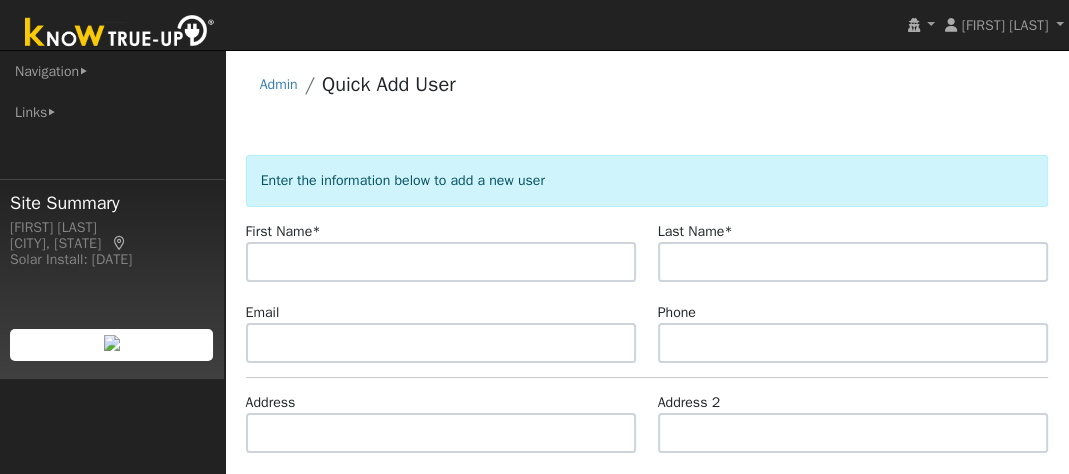 scroll, scrollTop: 0, scrollLeft: 0, axis: both 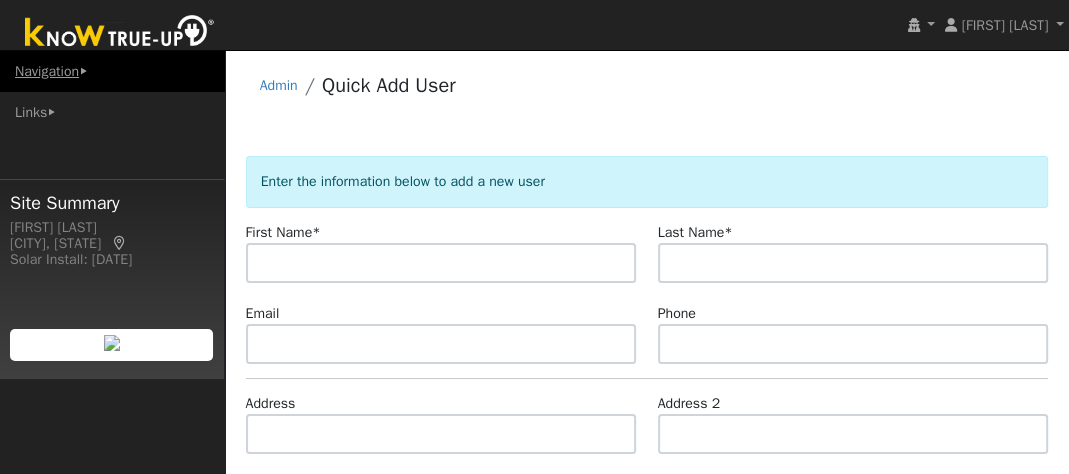 click on "Navigation" at bounding box center [112, 71] 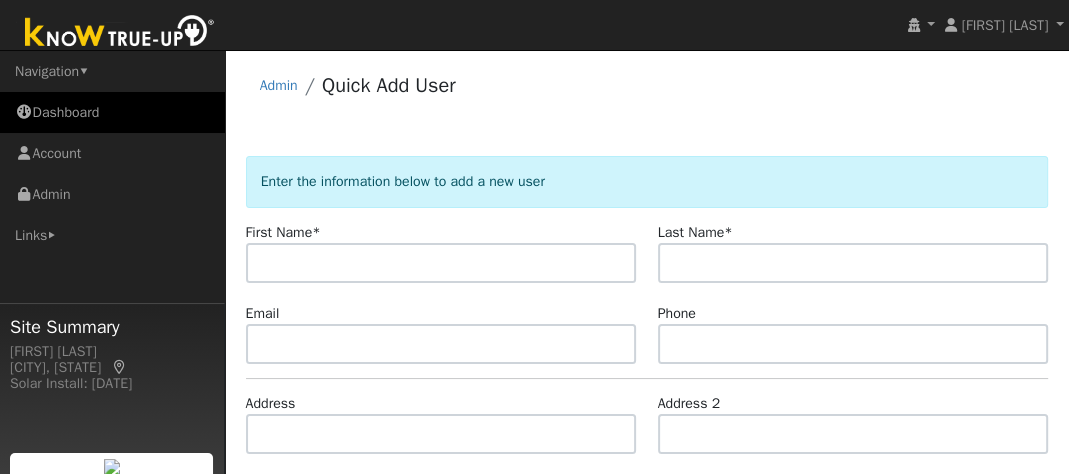 click on "Dashboard" at bounding box center [112, 112] 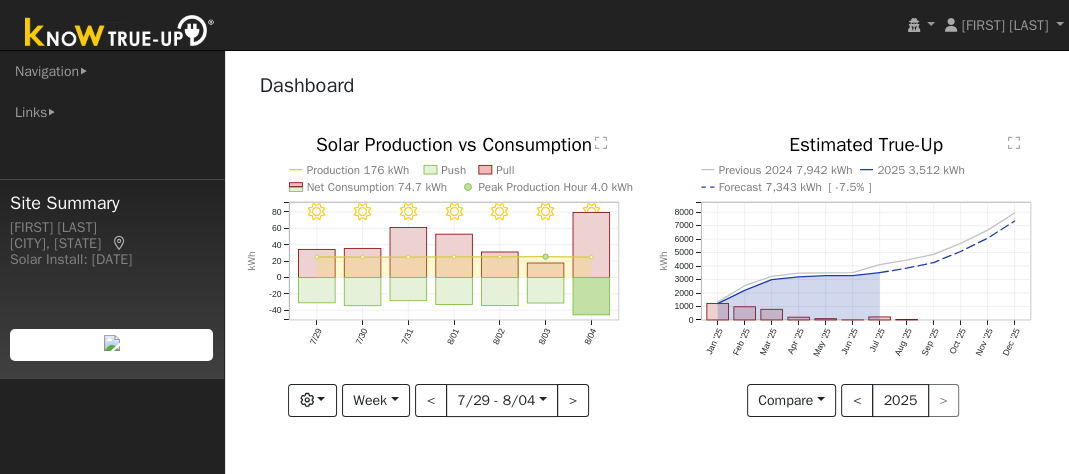 scroll, scrollTop: 0, scrollLeft: 0, axis: both 